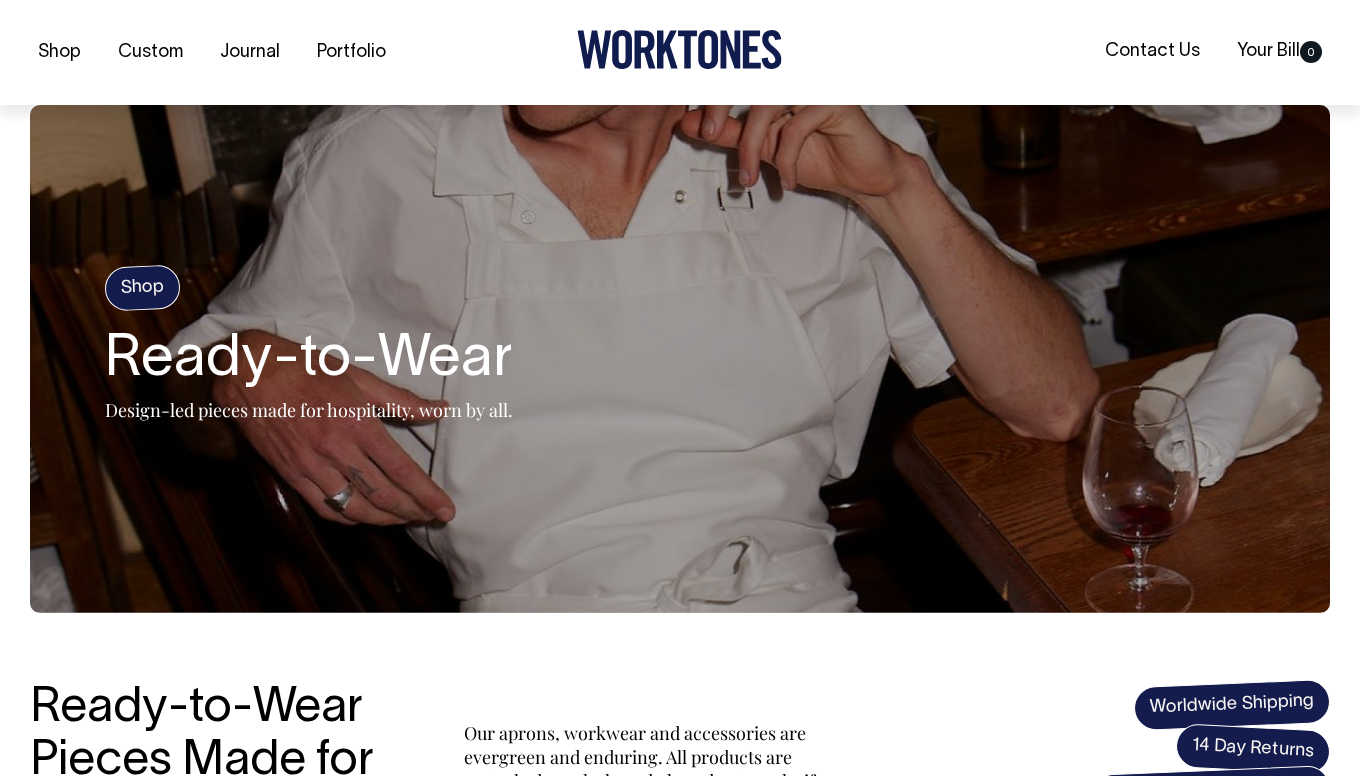 scroll, scrollTop: 856, scrollLeft: 0, axis: vertical 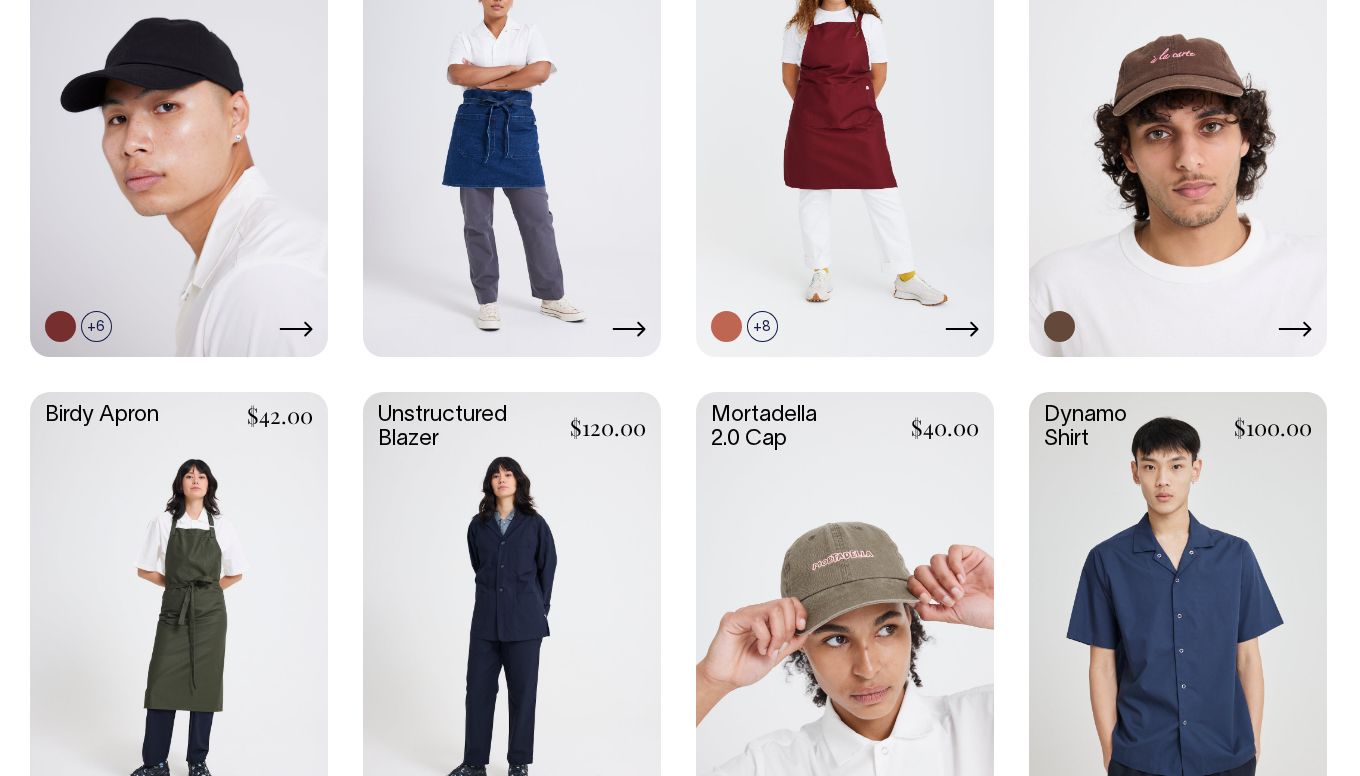 click at bounding box center [512, 613] 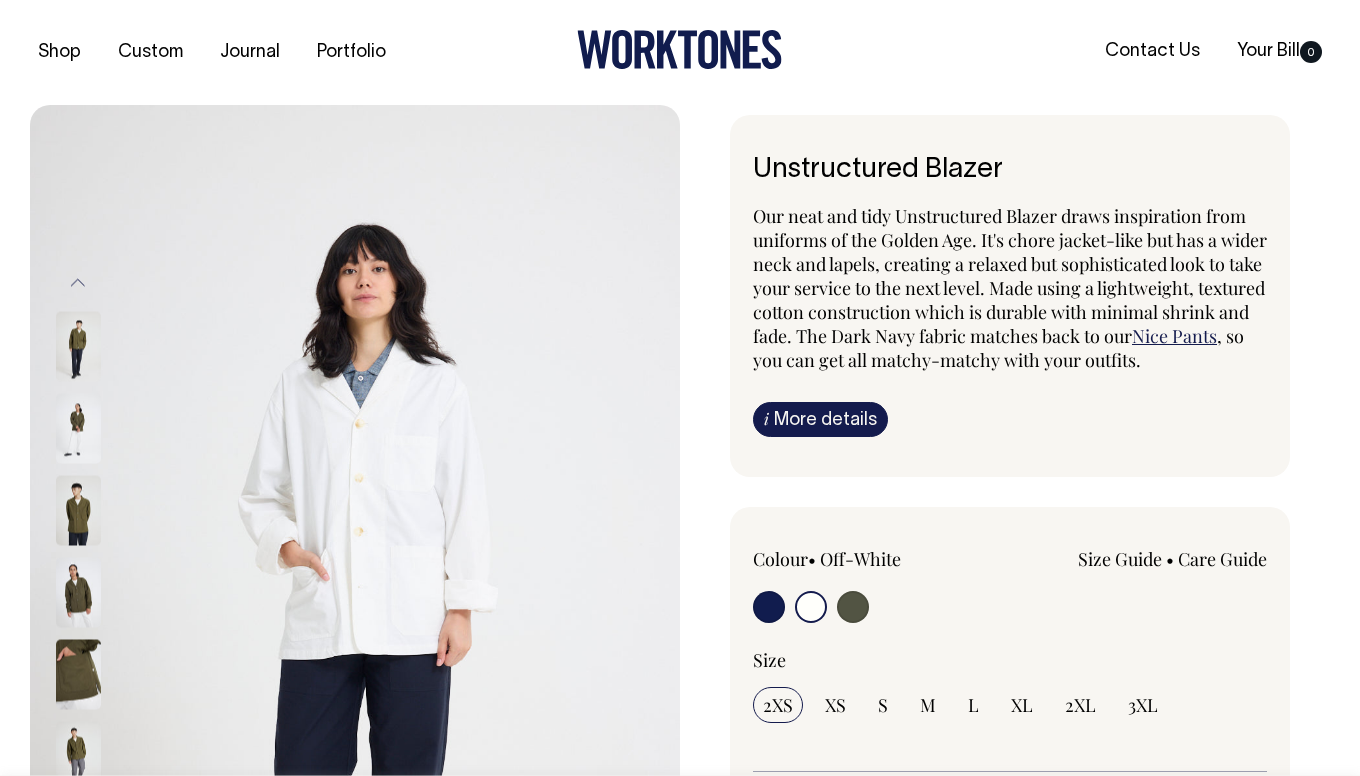 scroll, scrollTop: 0, scrollLeft: 0, axis: both 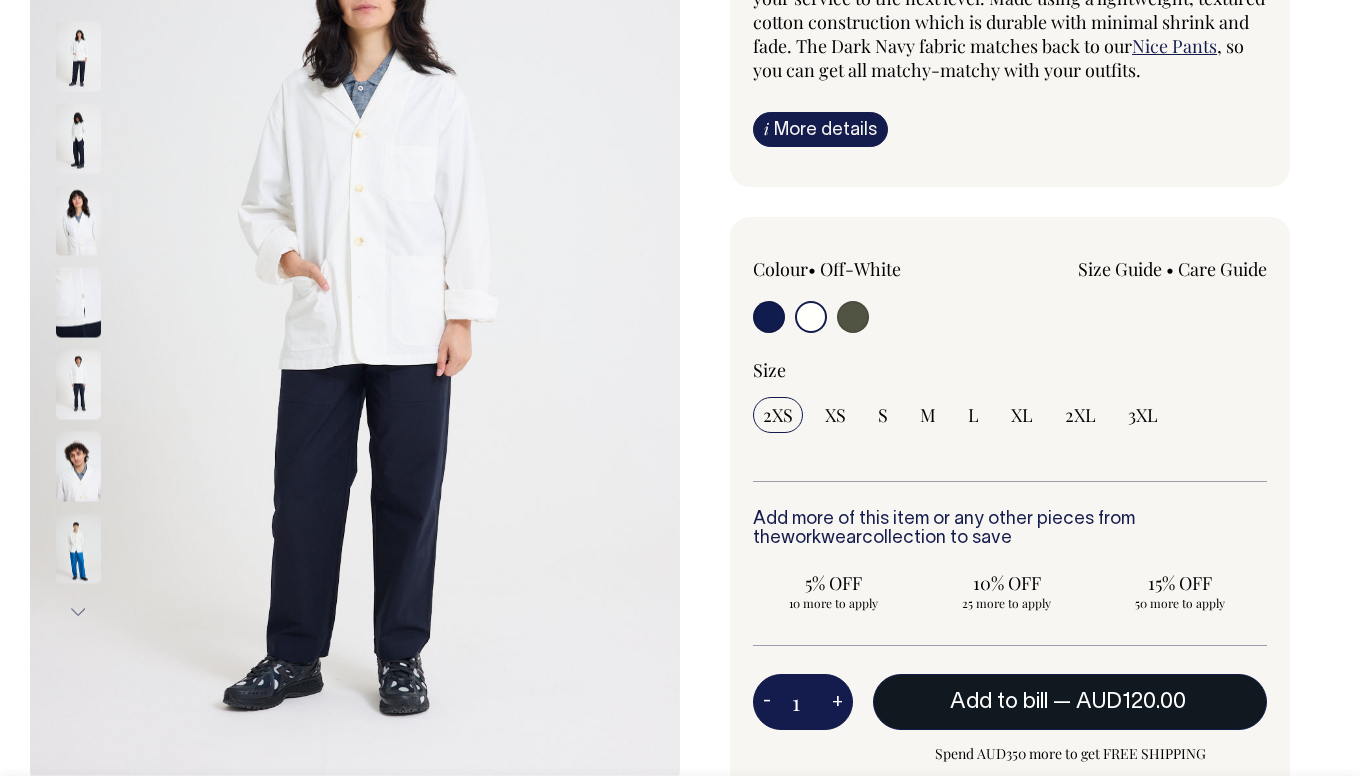 click on "Add to bill
—  AUD120.00" at bounding box center [1070, 702] 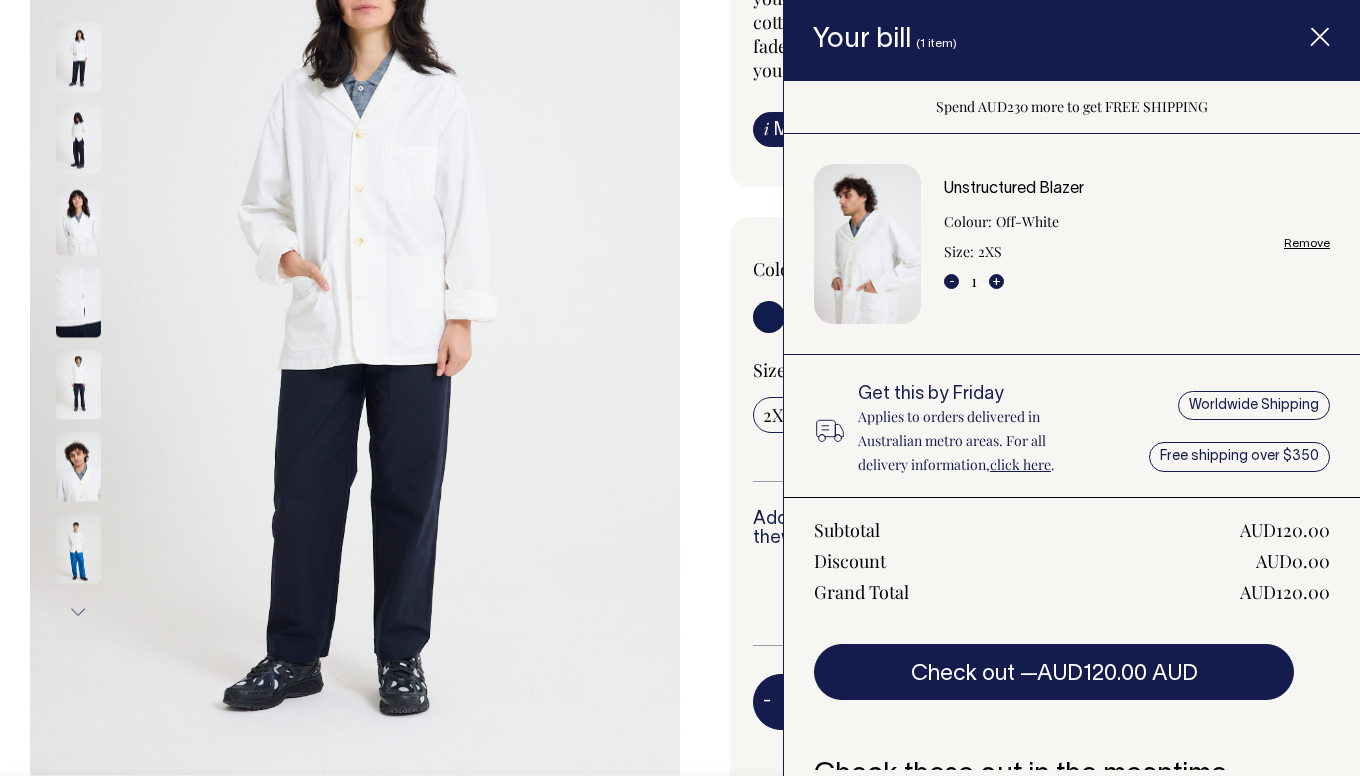 click at bounding box center [1320, 38] 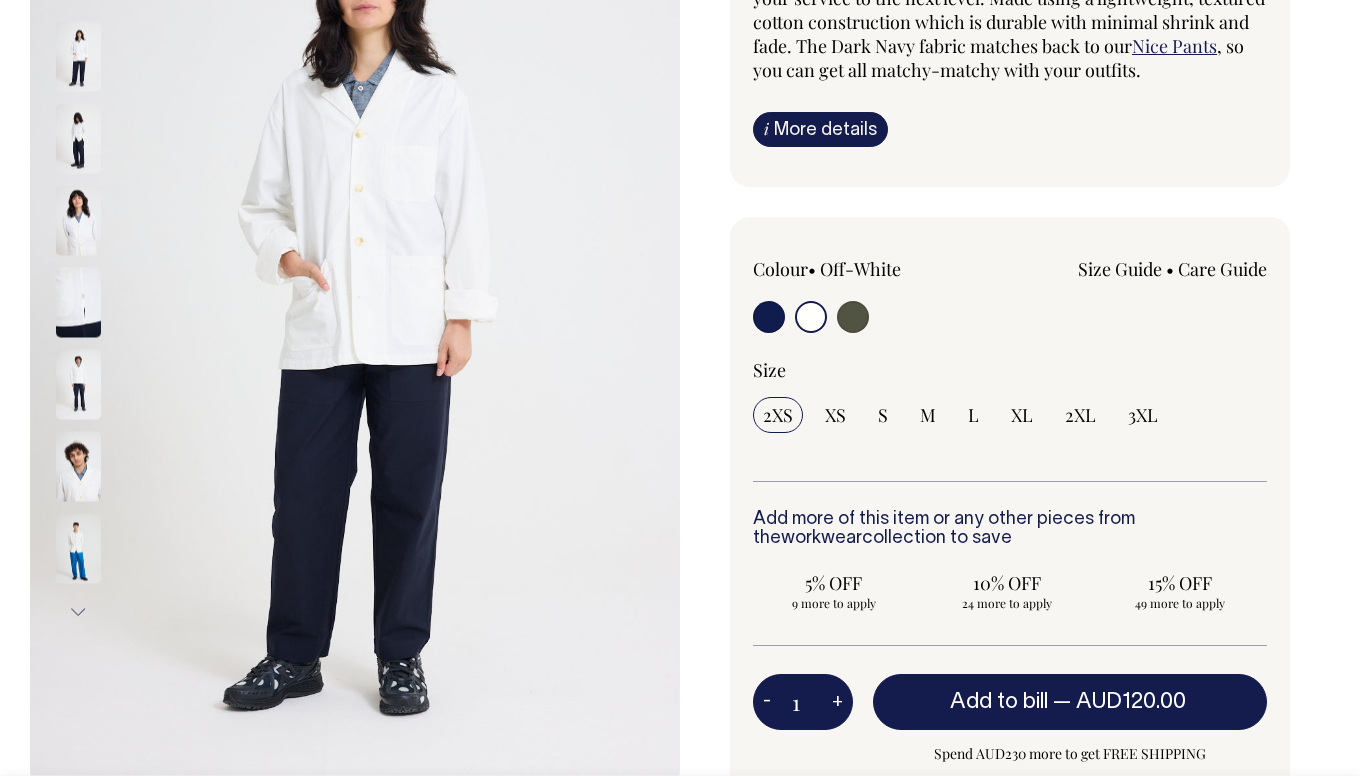 click on "Size Guide" at bounding box center (1120, 269) 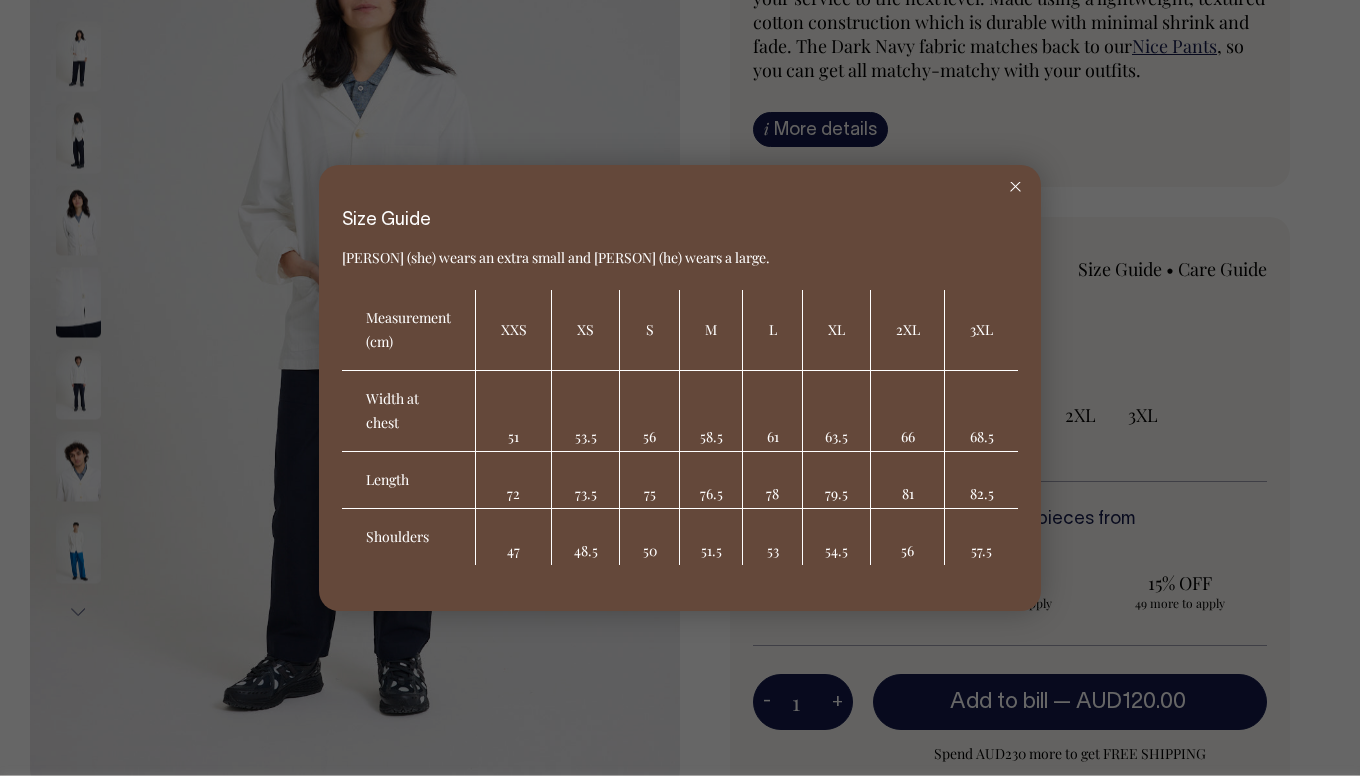 click at bounding box center (1015, 186) 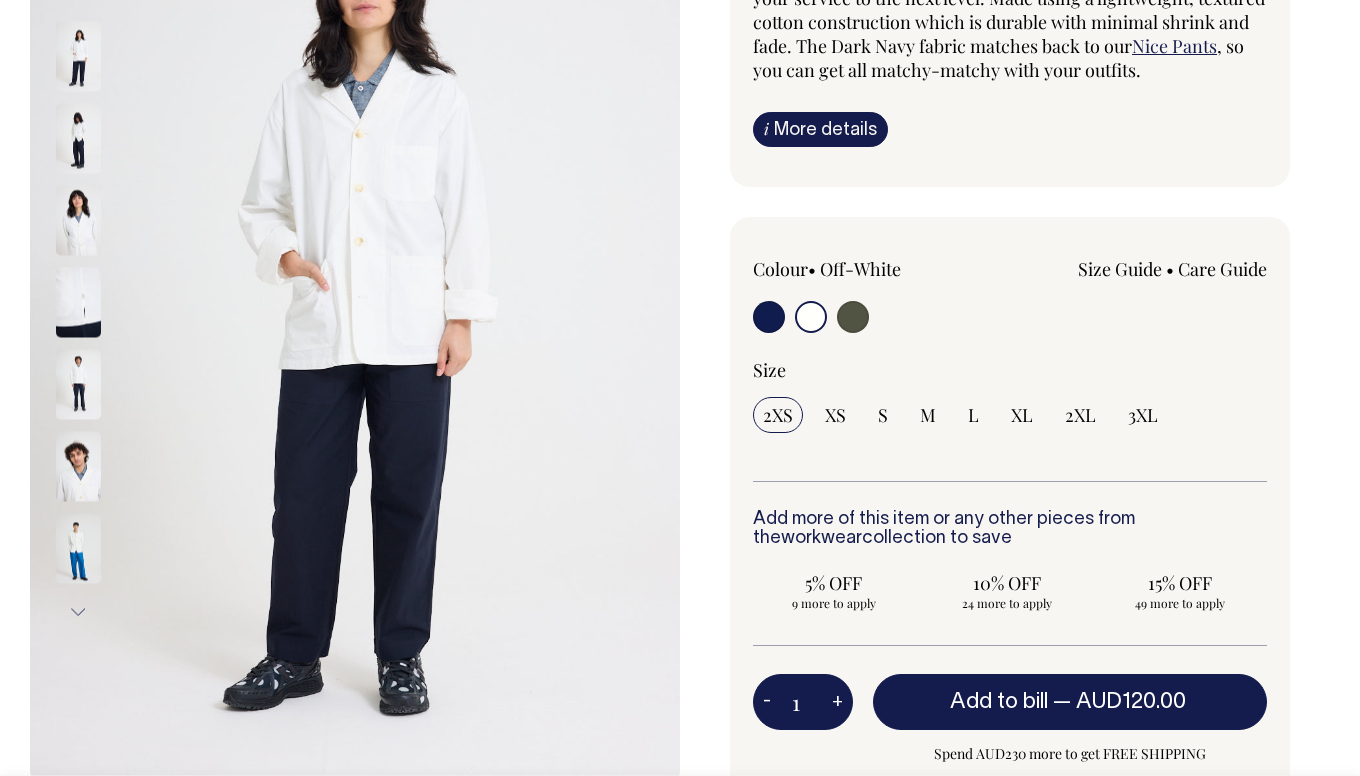 click at bounding box center [78, 466] 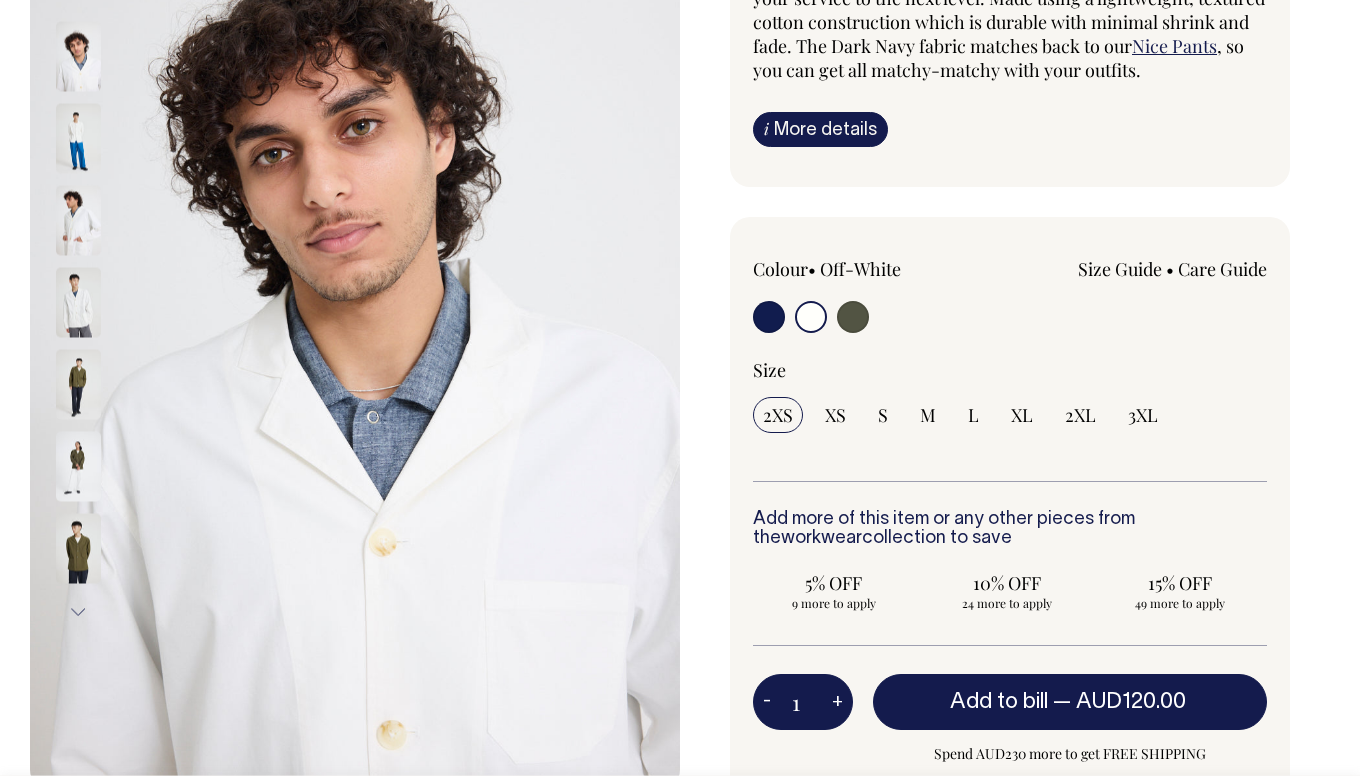 click at bounding box center [78, 220] 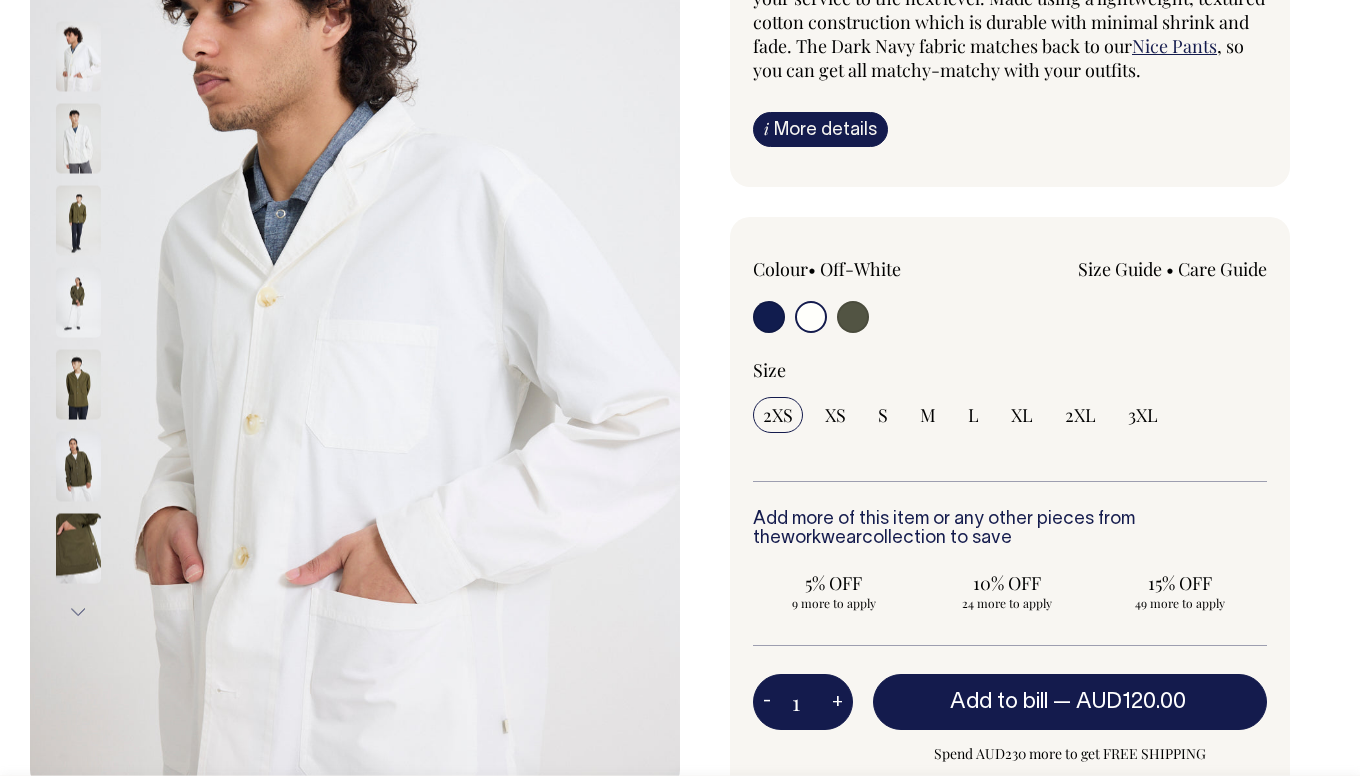 click at bounding box center [78, 138] 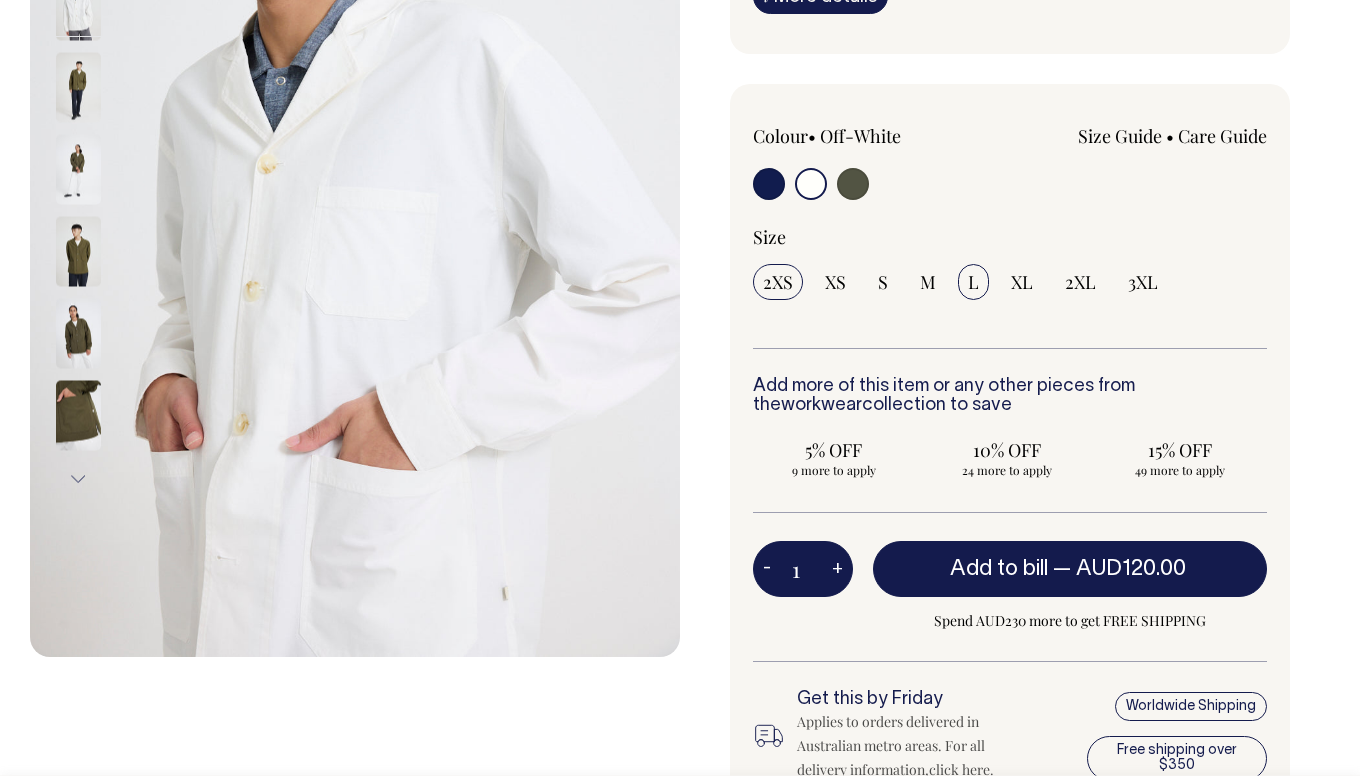scroll, scrollTop: 424, scrollLeft: 0, axis: vertical 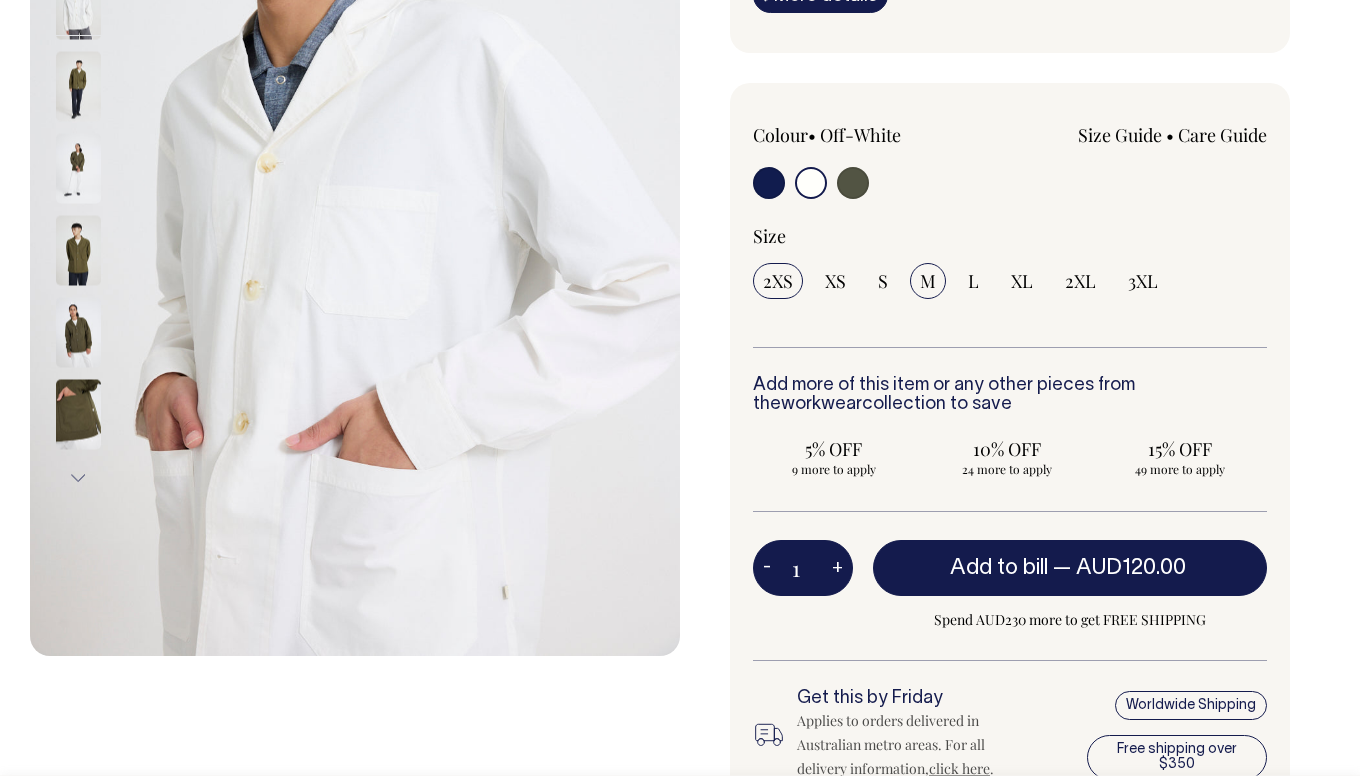 click on "M" at bounding box center [778, 281] 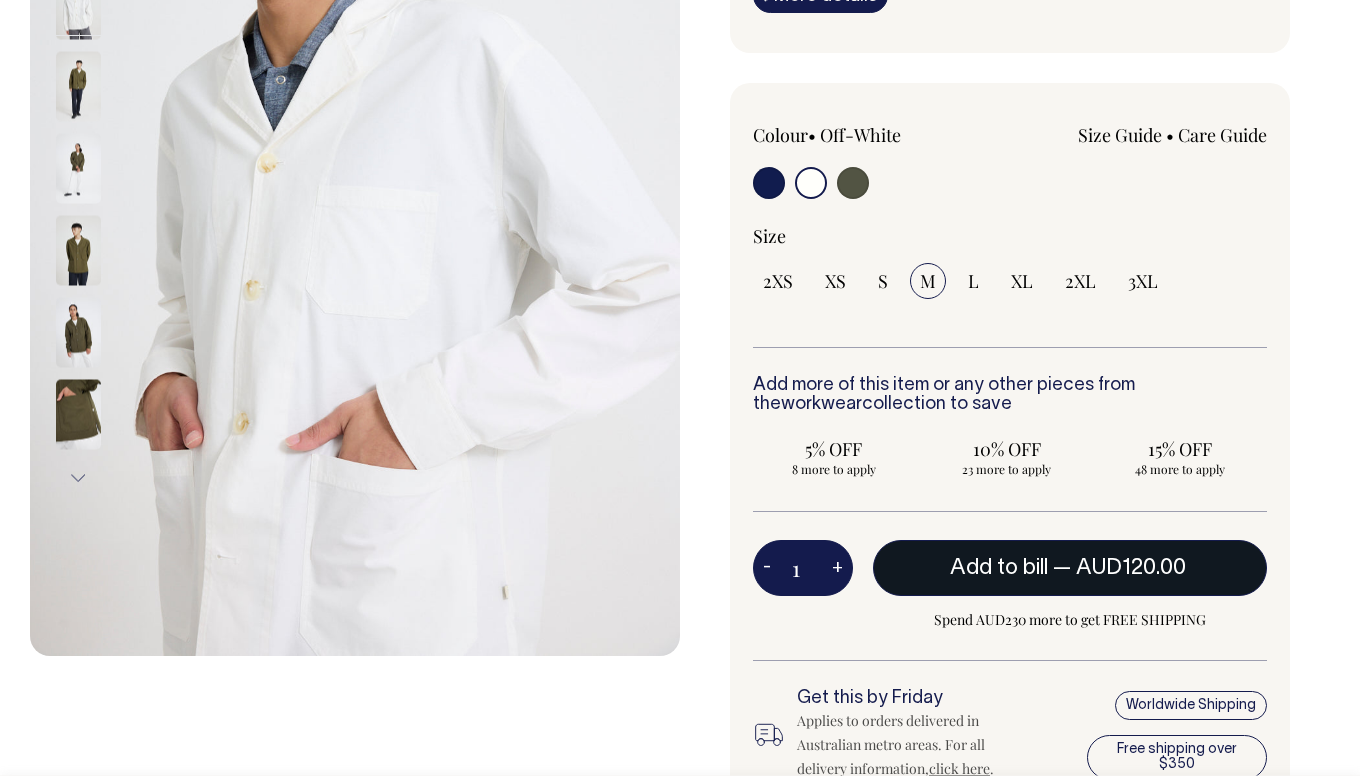 click on "Add to bill" at bounding box center (999, 568) 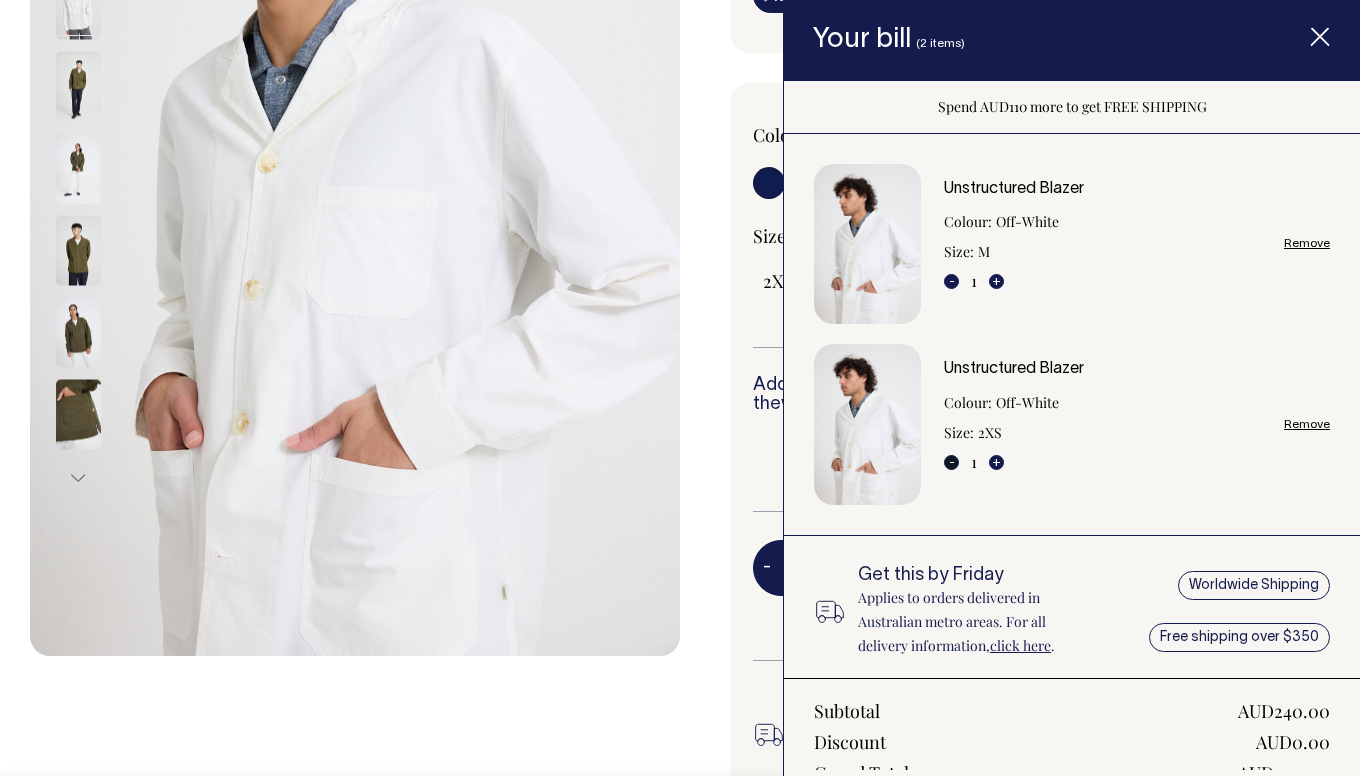 click on "-" at bounding box center [951, 281] 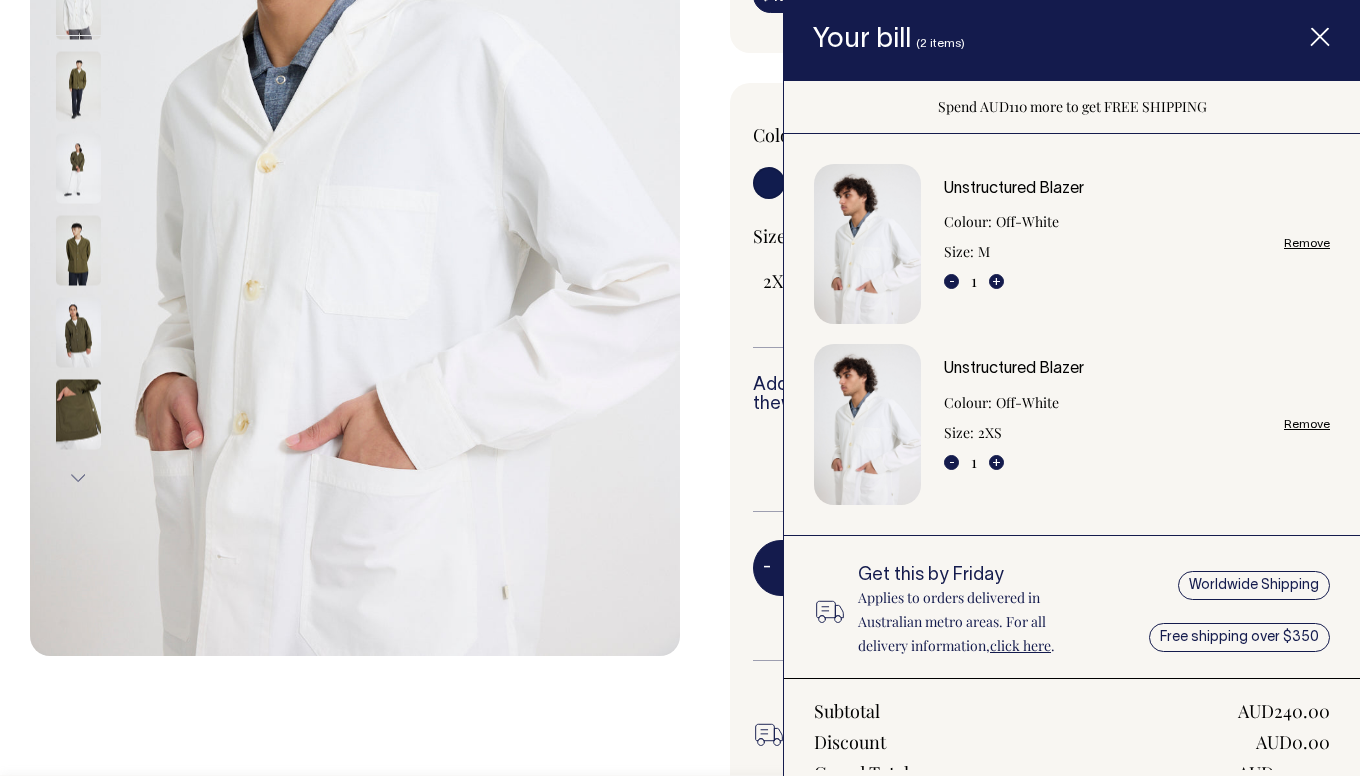click on "Remove" at bounding box center (1307, 424) 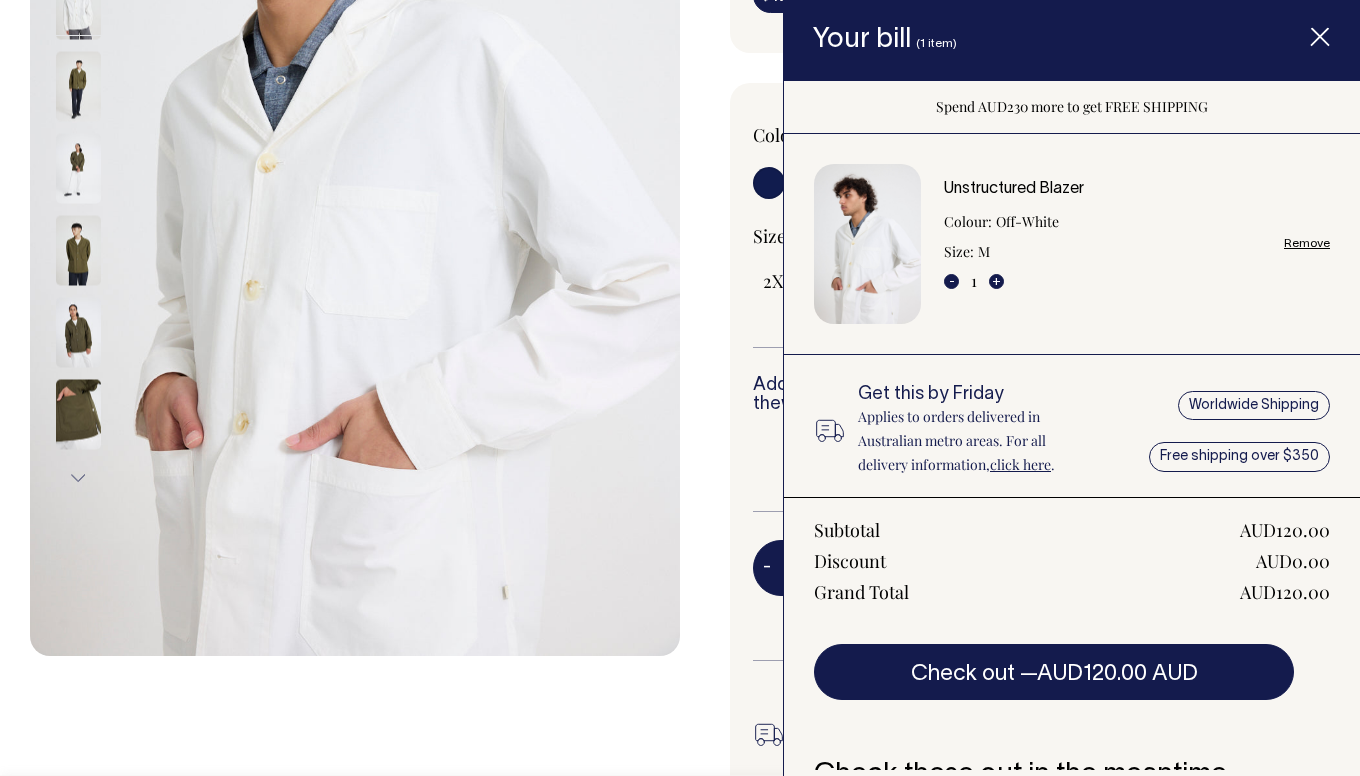 click on "Add more of this item or any other pieces from the  workwear  collection to save
5% OFF
9 more to apply
10% OFF
24 more to apply
15% OFF
49 more to apply" at bounding box center (1010, 444) 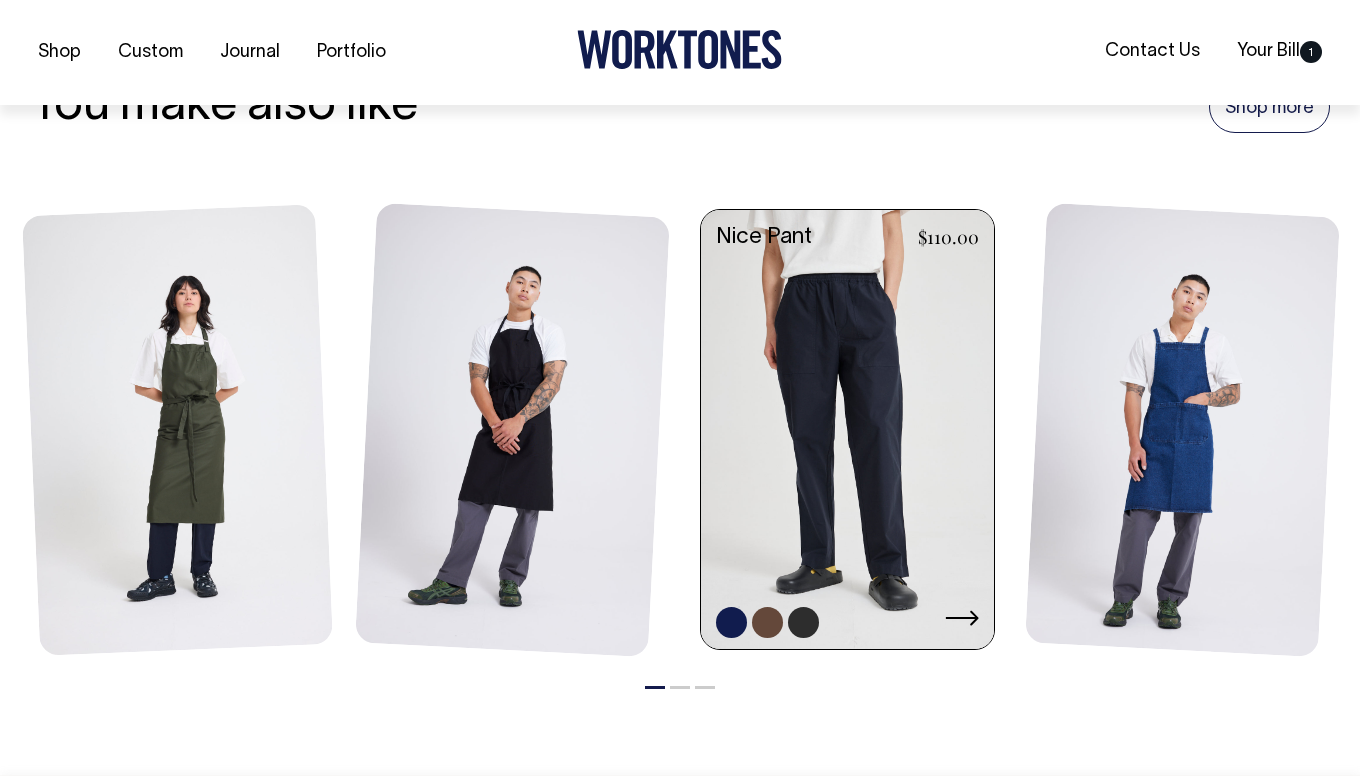 scroll, scrollTop: 2237, scrollLeft: 0, axis: vertical 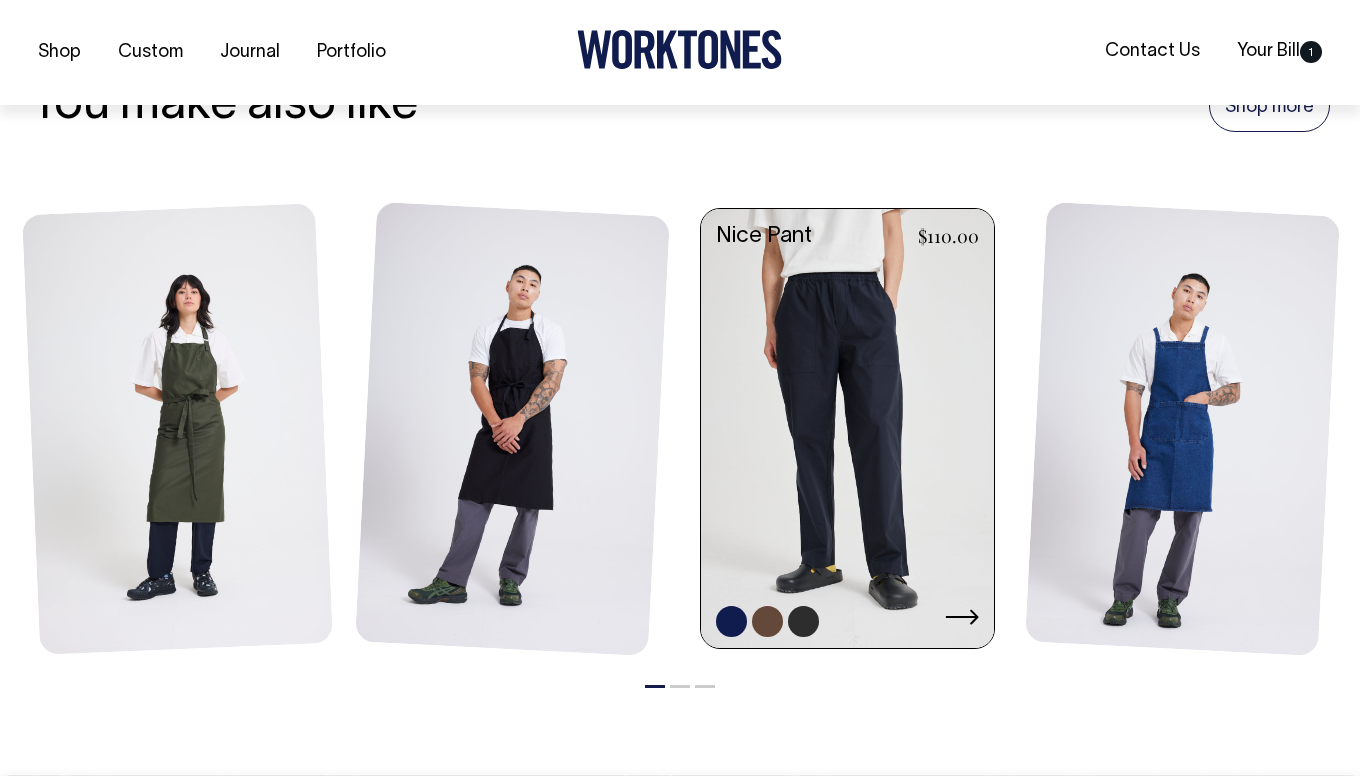 click at bounding box center [847, 431] 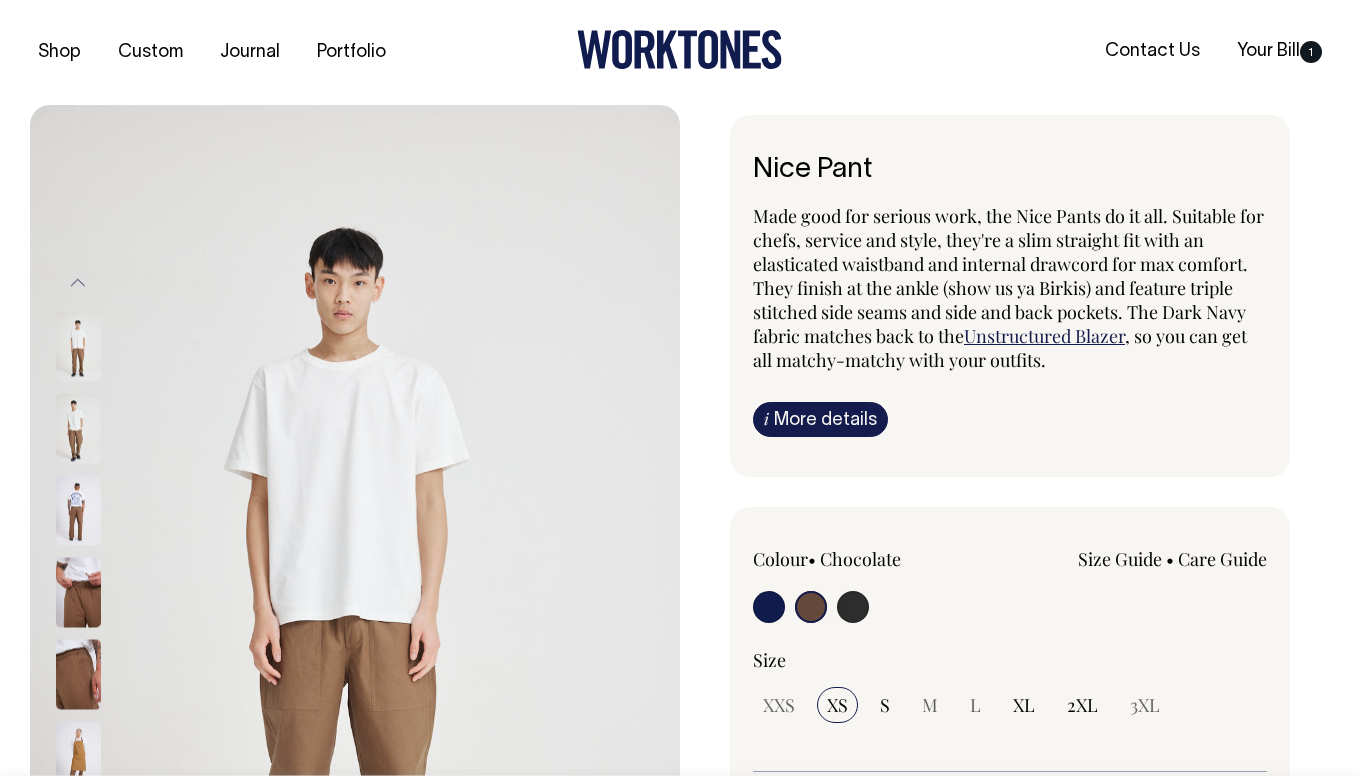 scroll, scrollTop: 0, scrollLeft: 0, axis: both 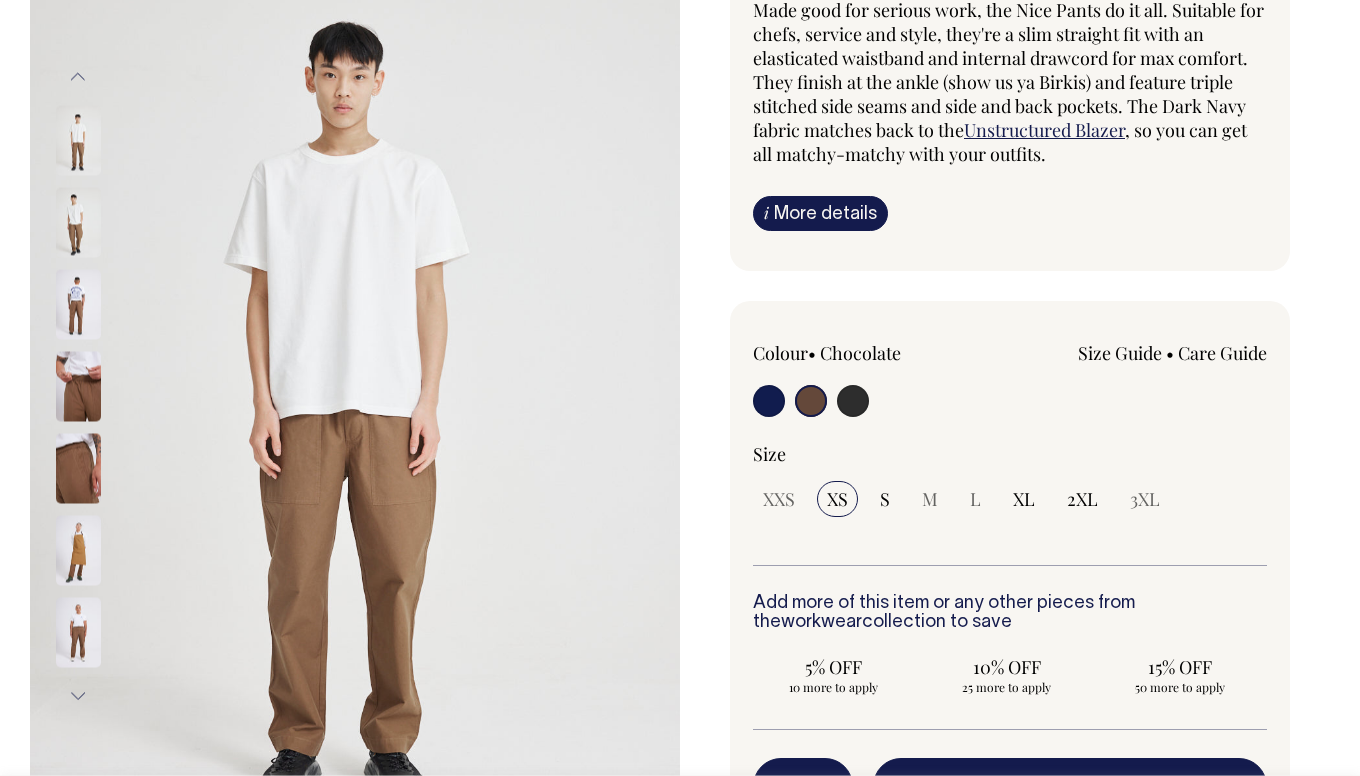 click at bounding box center (769, 401) 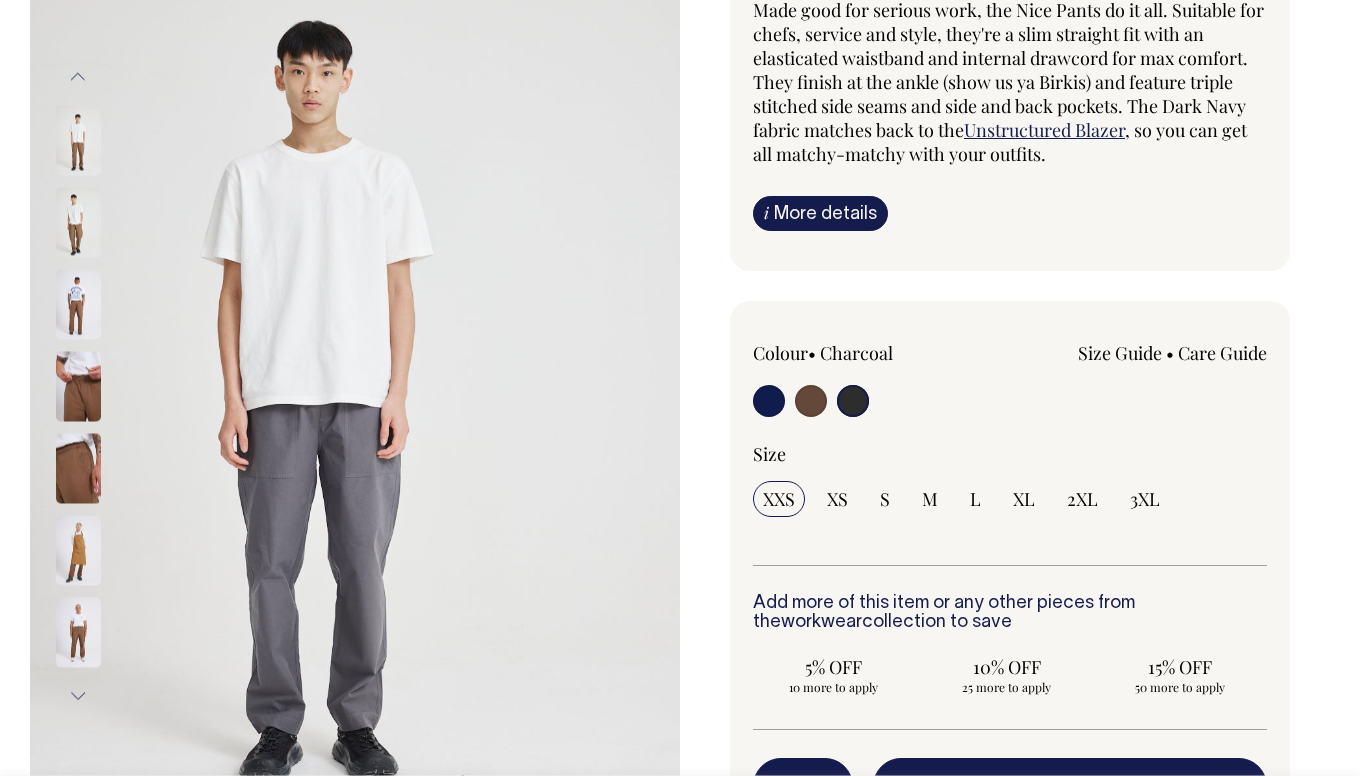 scroll, scrollTop: 207, scrollLeft: 0, axis: vertical 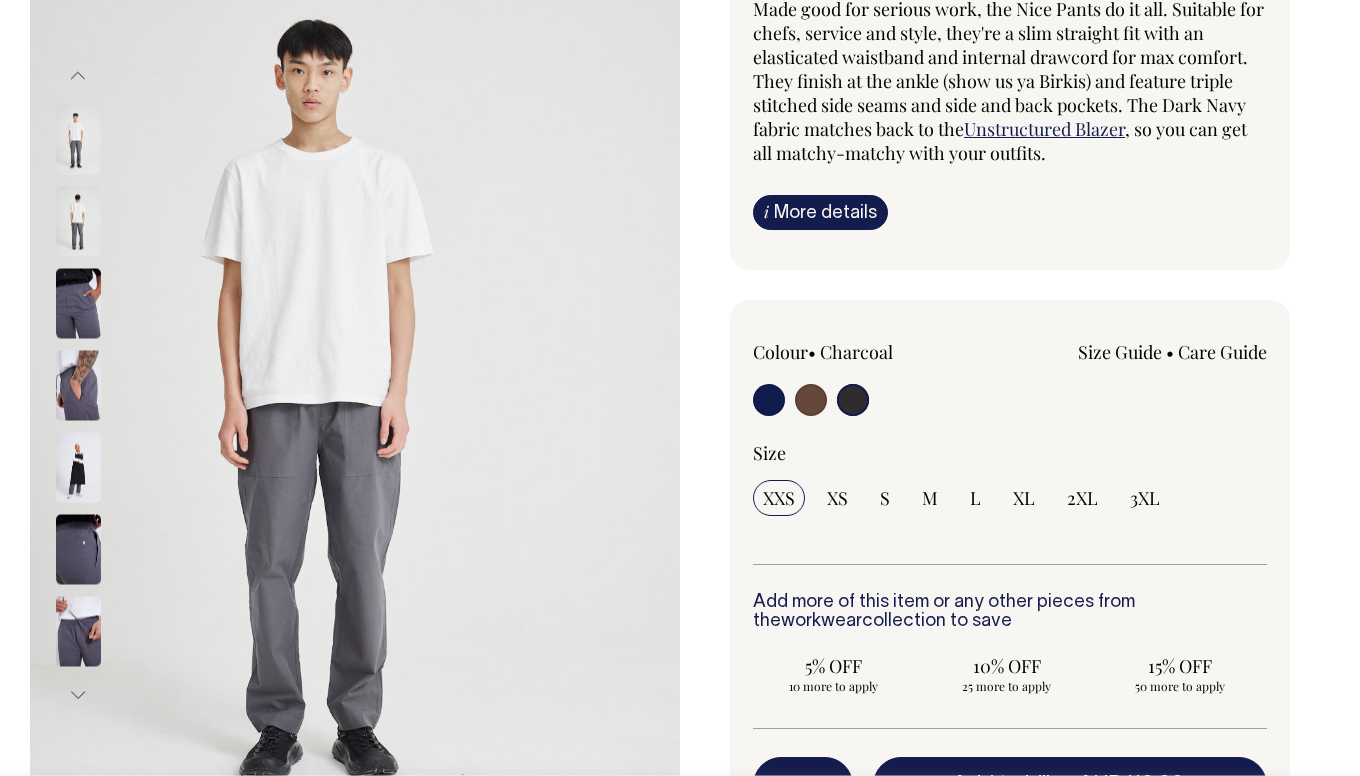 click at bounding box center (769, 400) 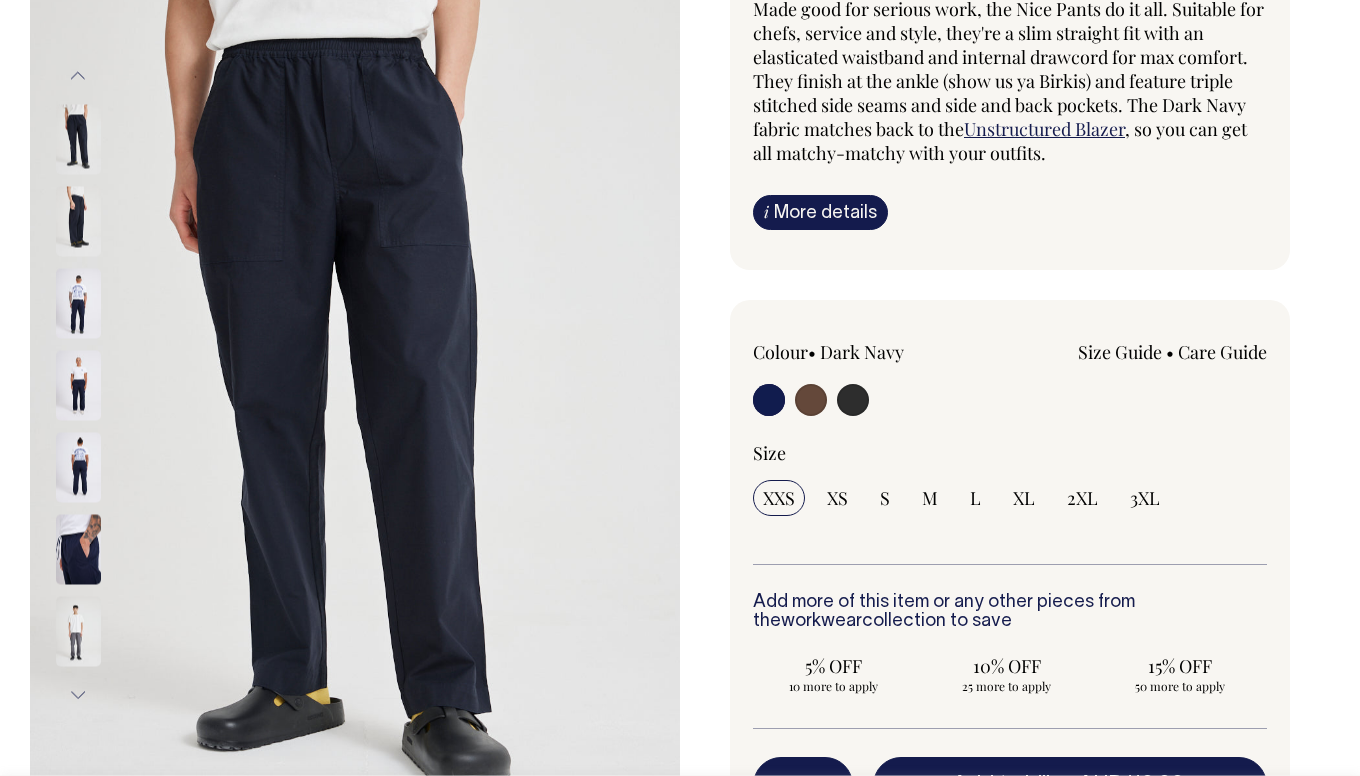 click at bounding box center (769, 400) 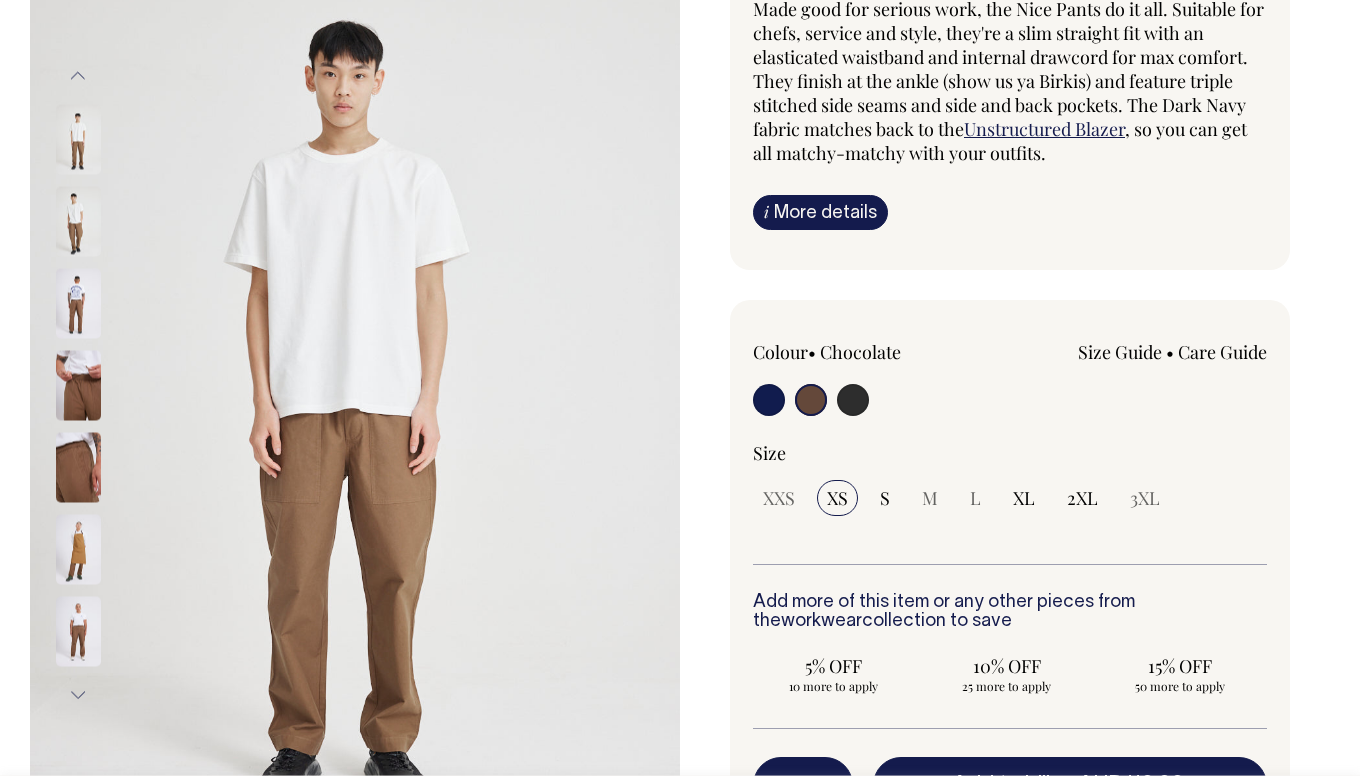 click at bounding box center [769, 400] 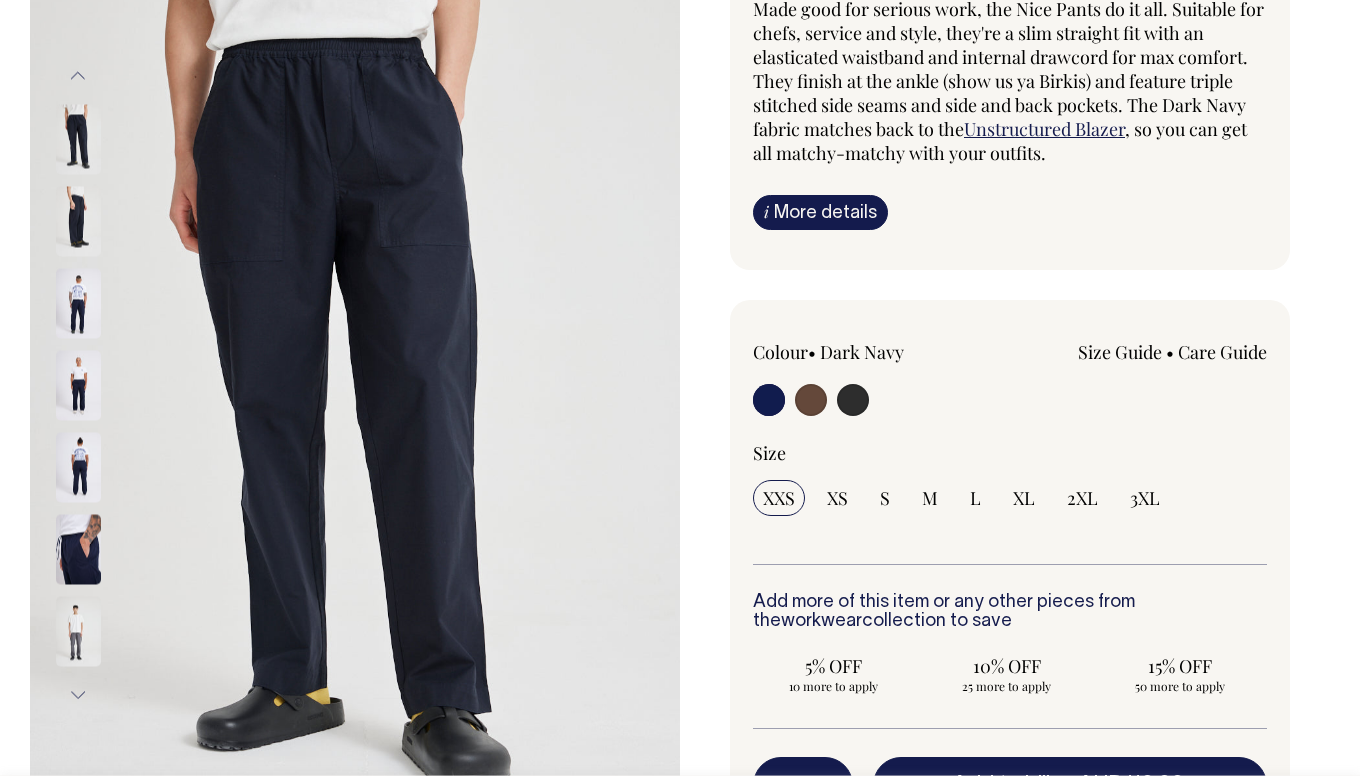 click at bounding box center [769, 400] 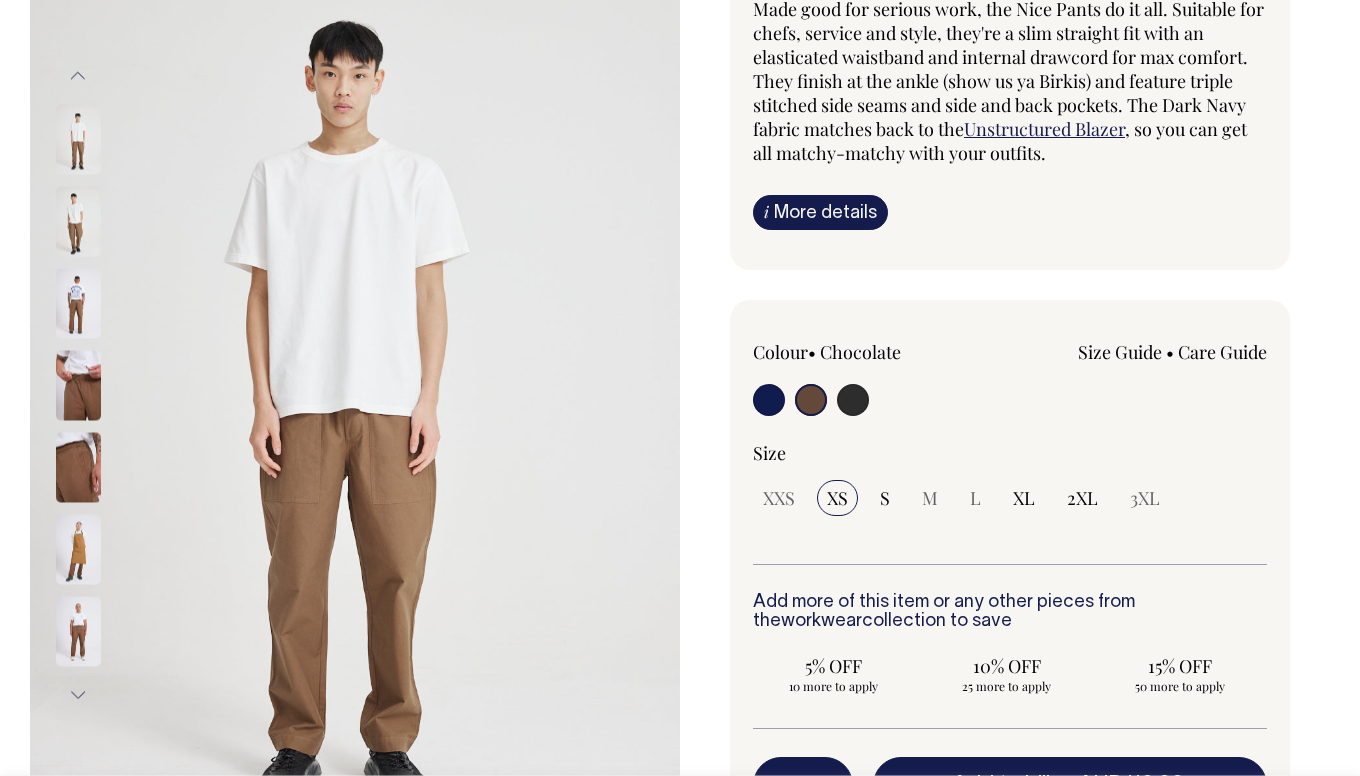 click at bounding box center (78, 385) 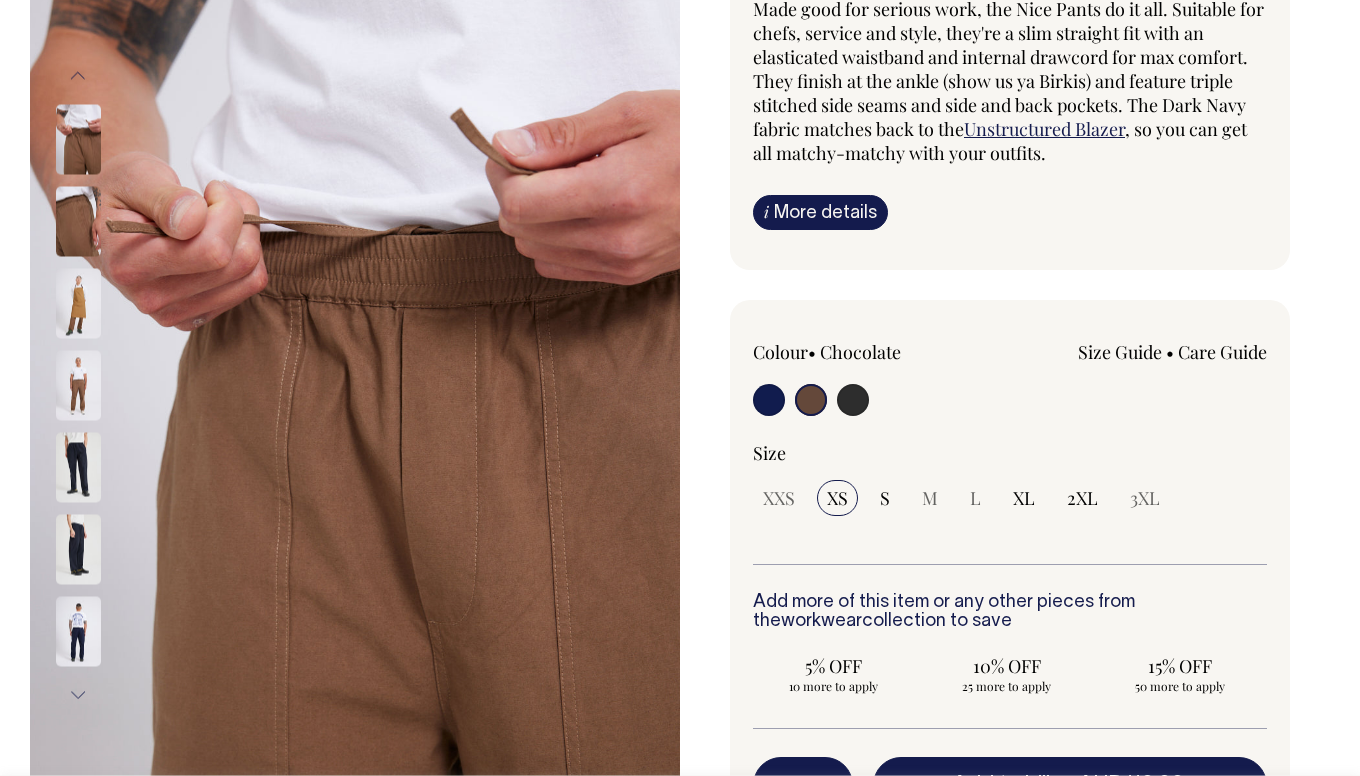 click at bounding box center (78, 385) 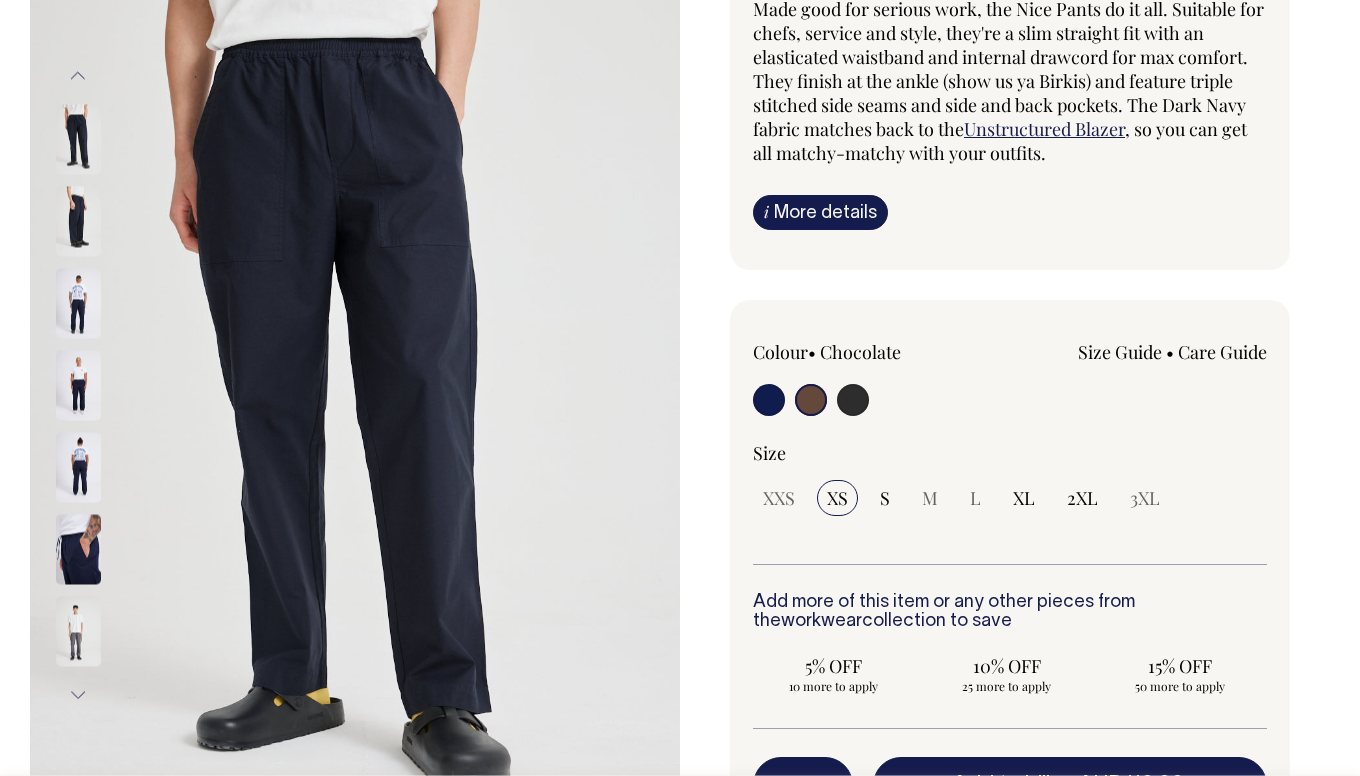 click at bounding box center [769, 400] 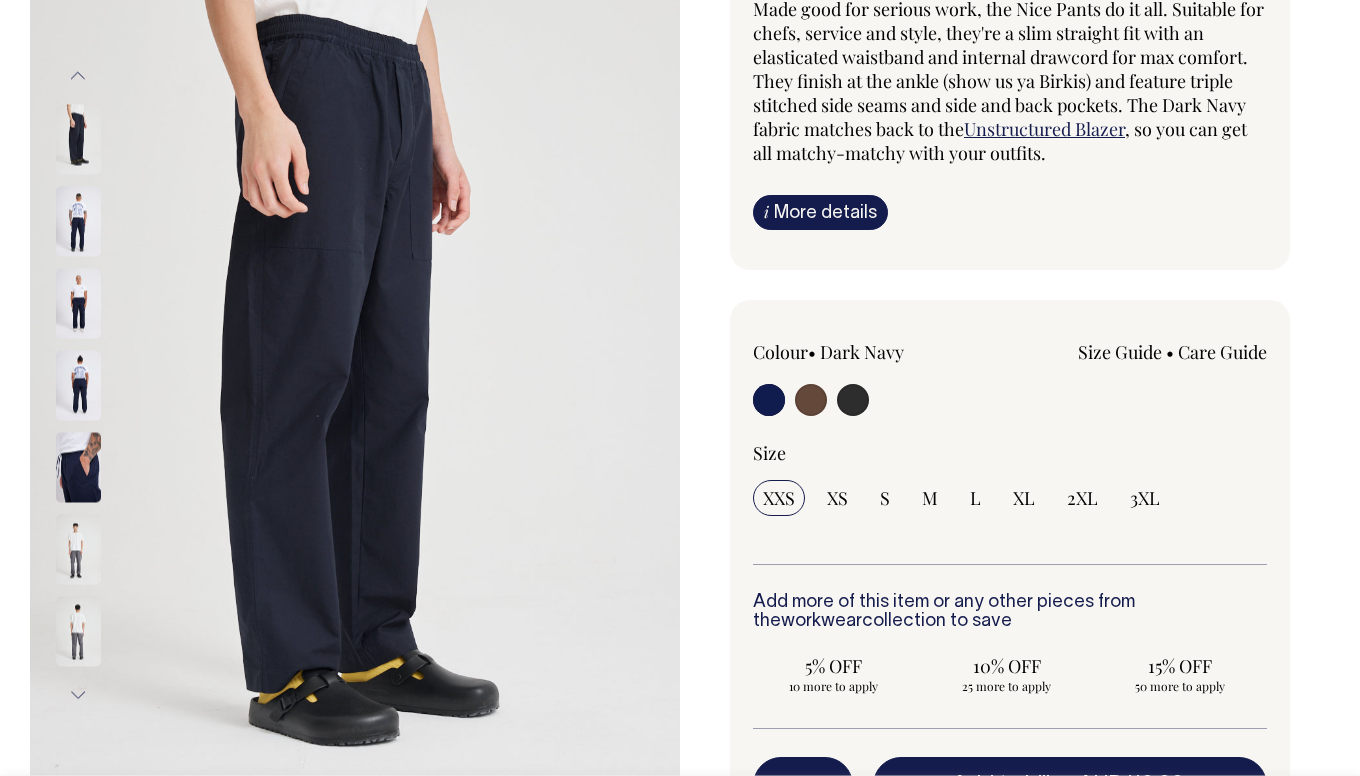 click on "Size Guide" at bounding box center [1120, 352] 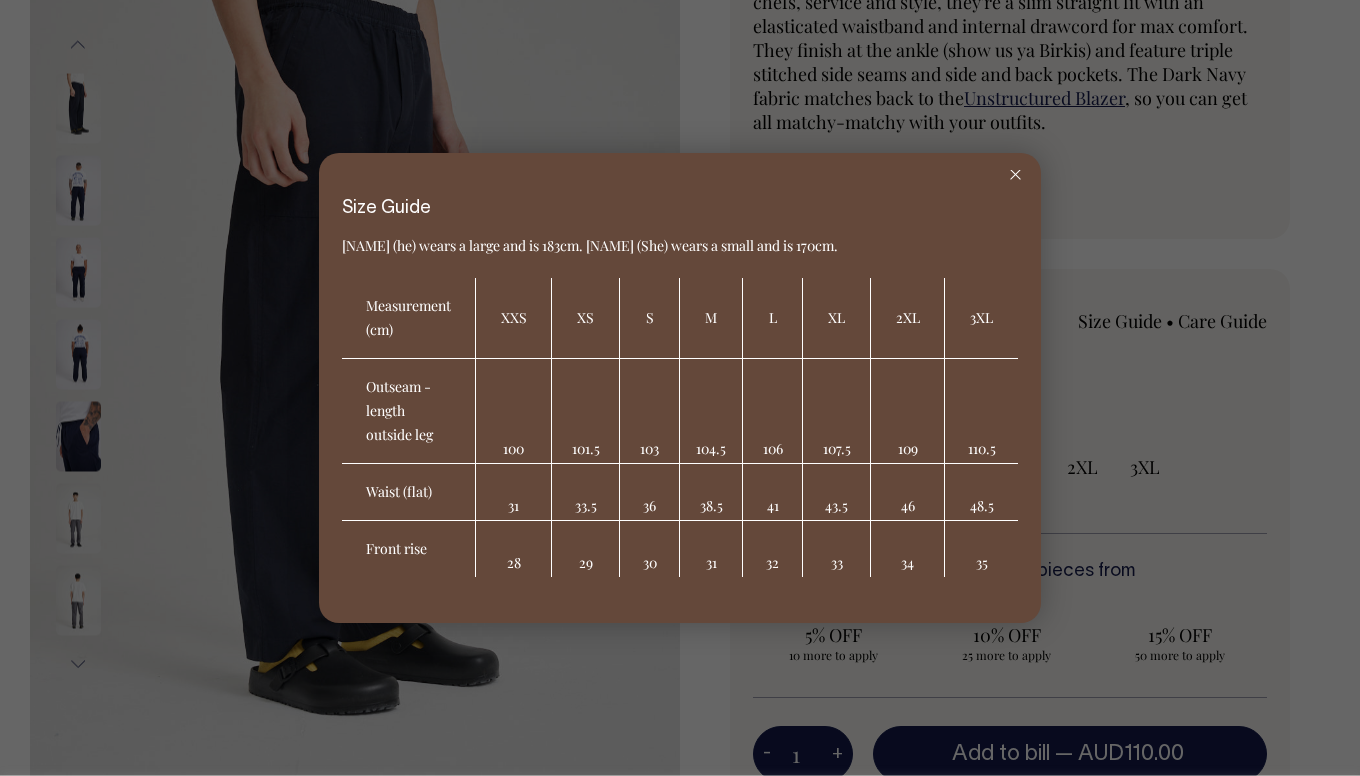 scroll, scrollTop: 239, scrollLeft: 0, axis: vertical 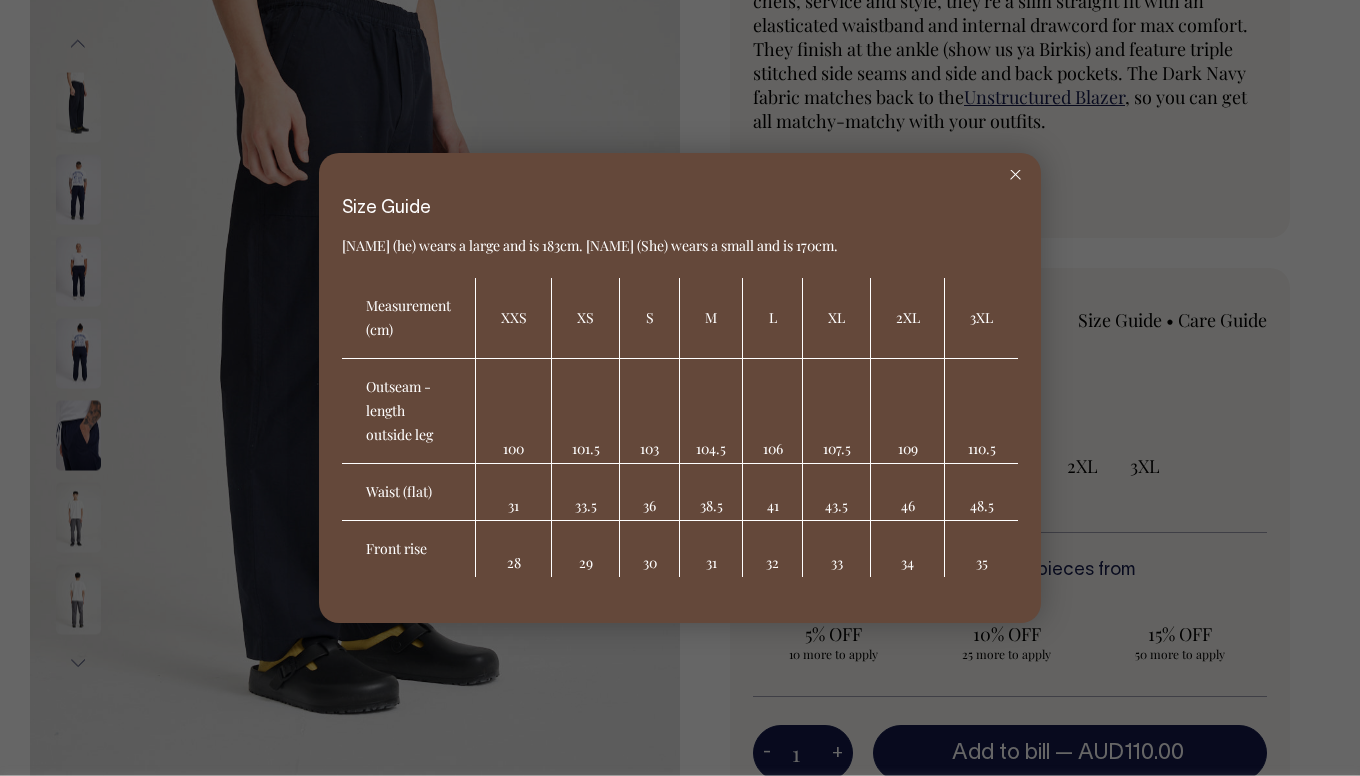 click at bounding box center (1015, 175) 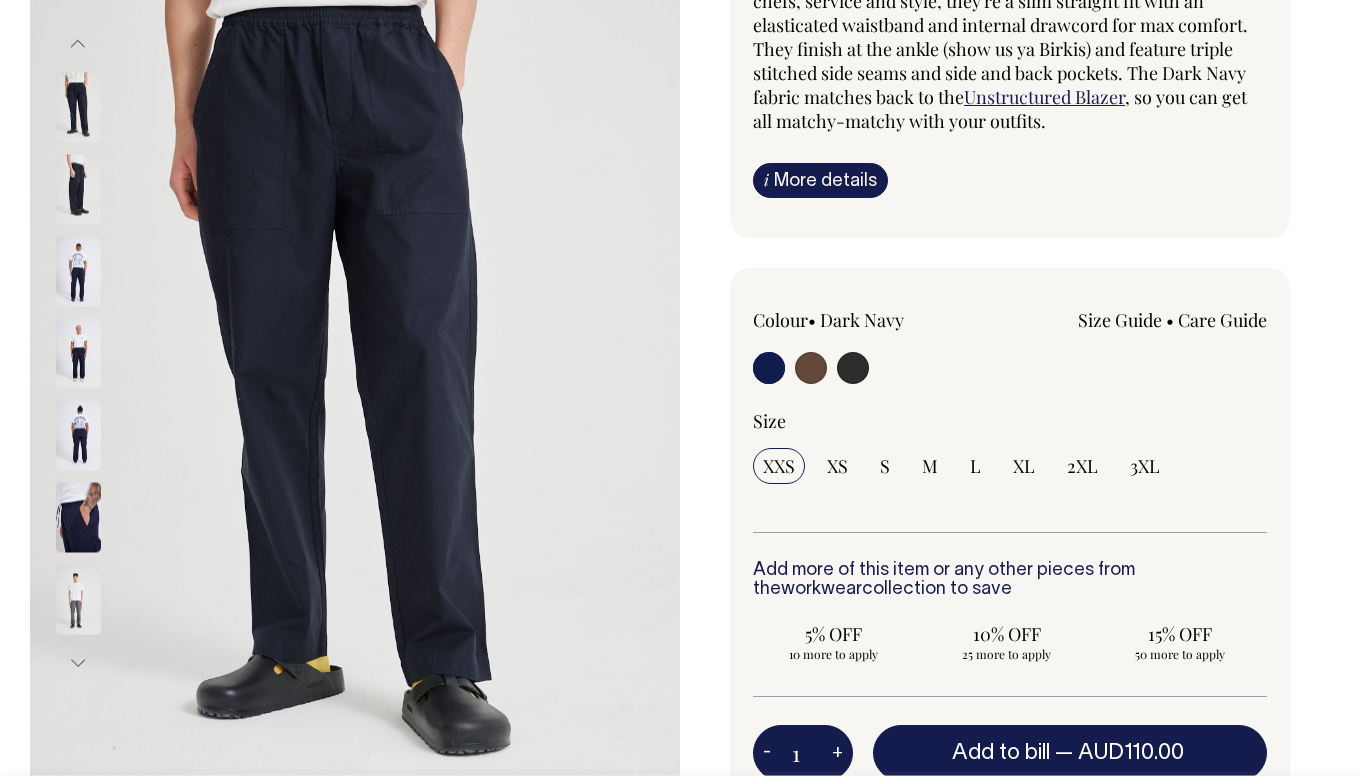 click at bounding box center [78, 189] 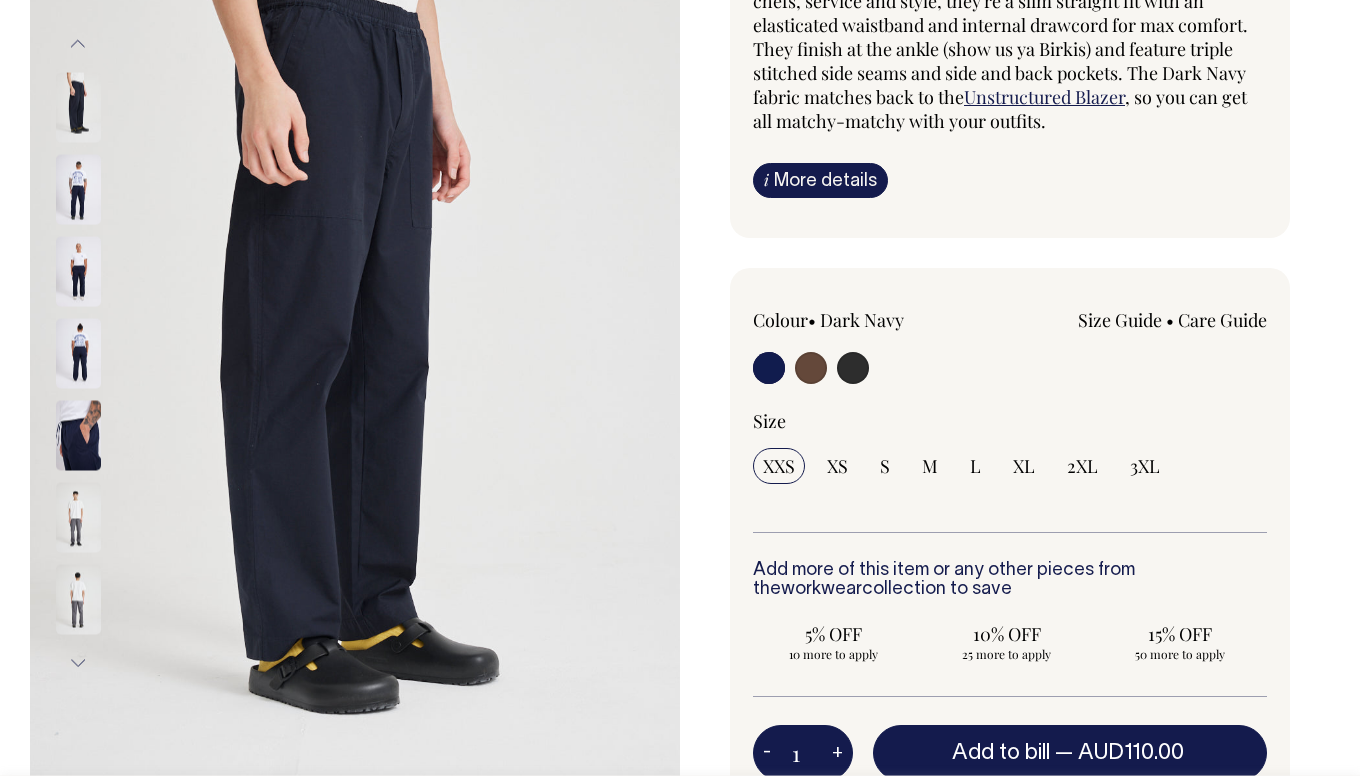 click on "Next" at bounding box center (78, 662) 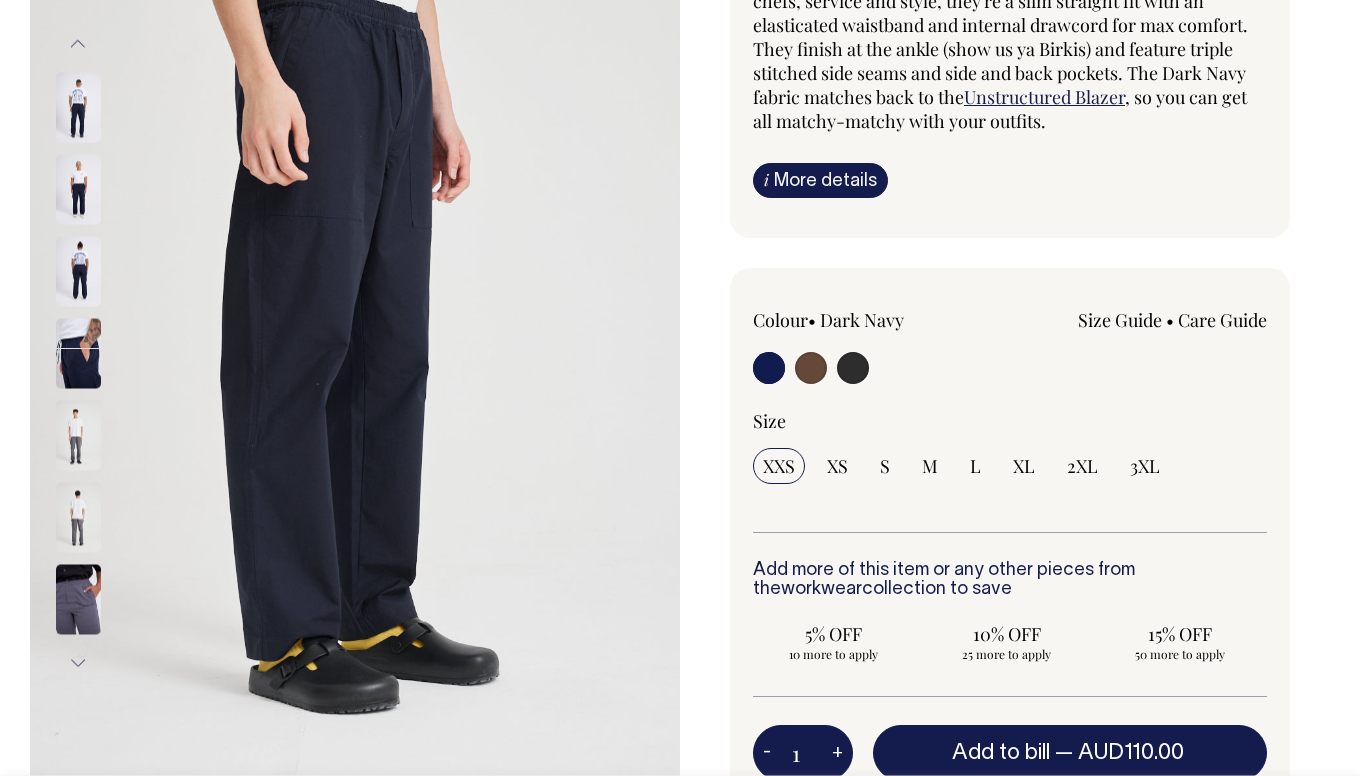 click on "Next" at bounding box center (78, 662) 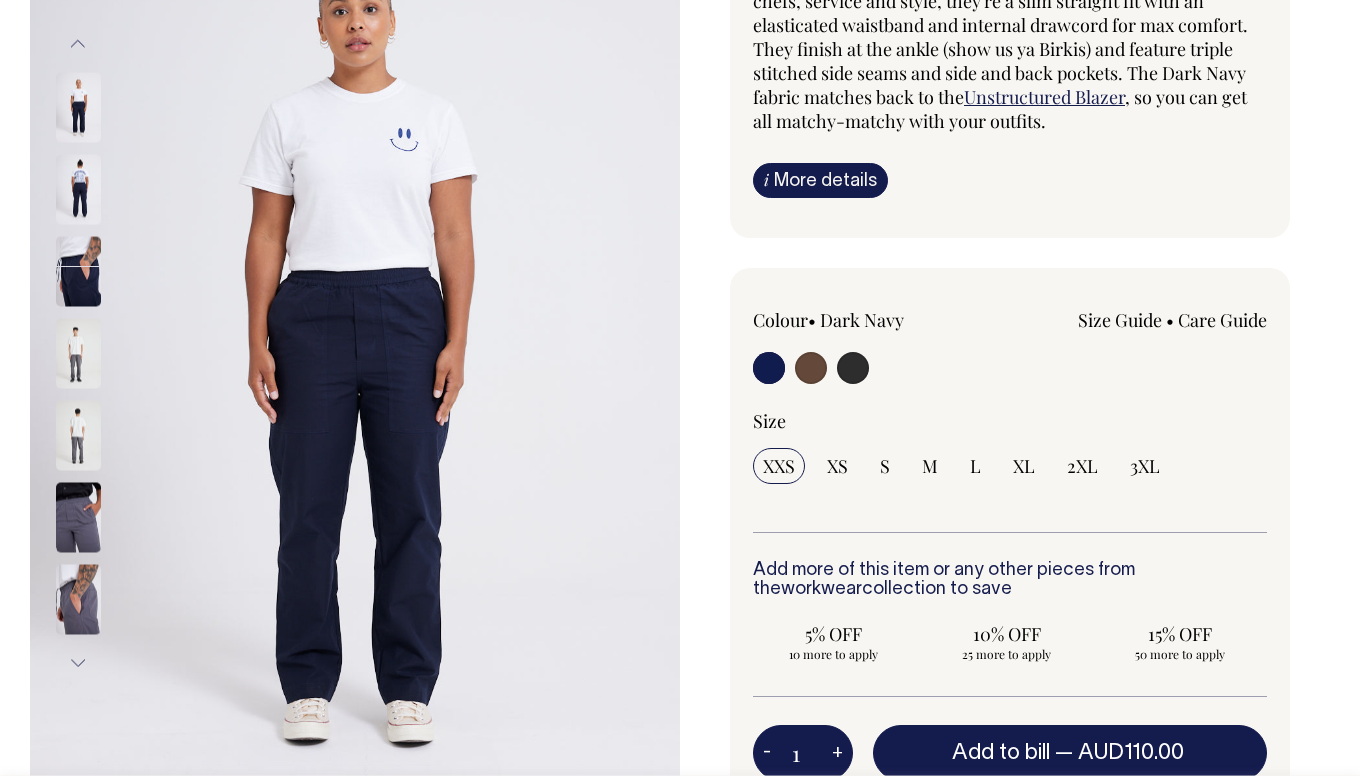 click on "Next" at bounding box center (78, 662) 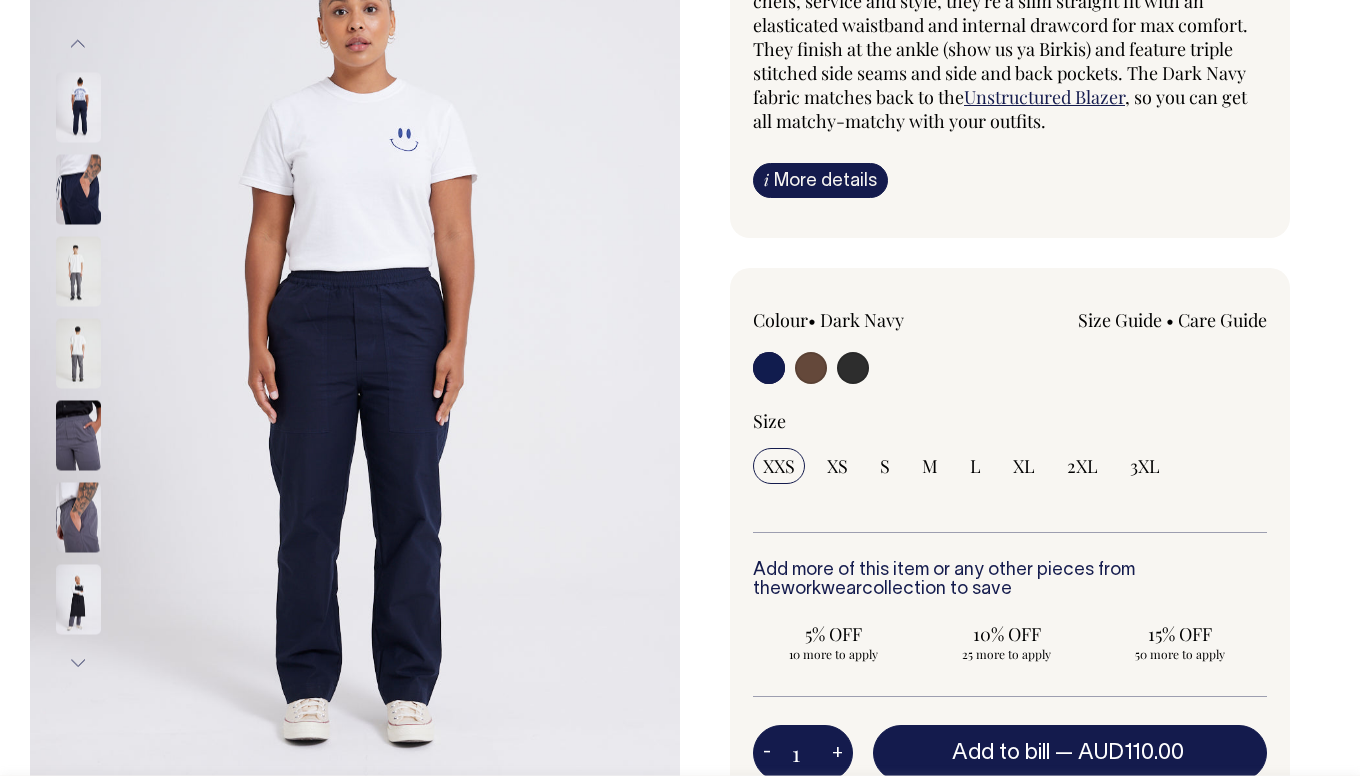 click at bounding box center [78, 517] 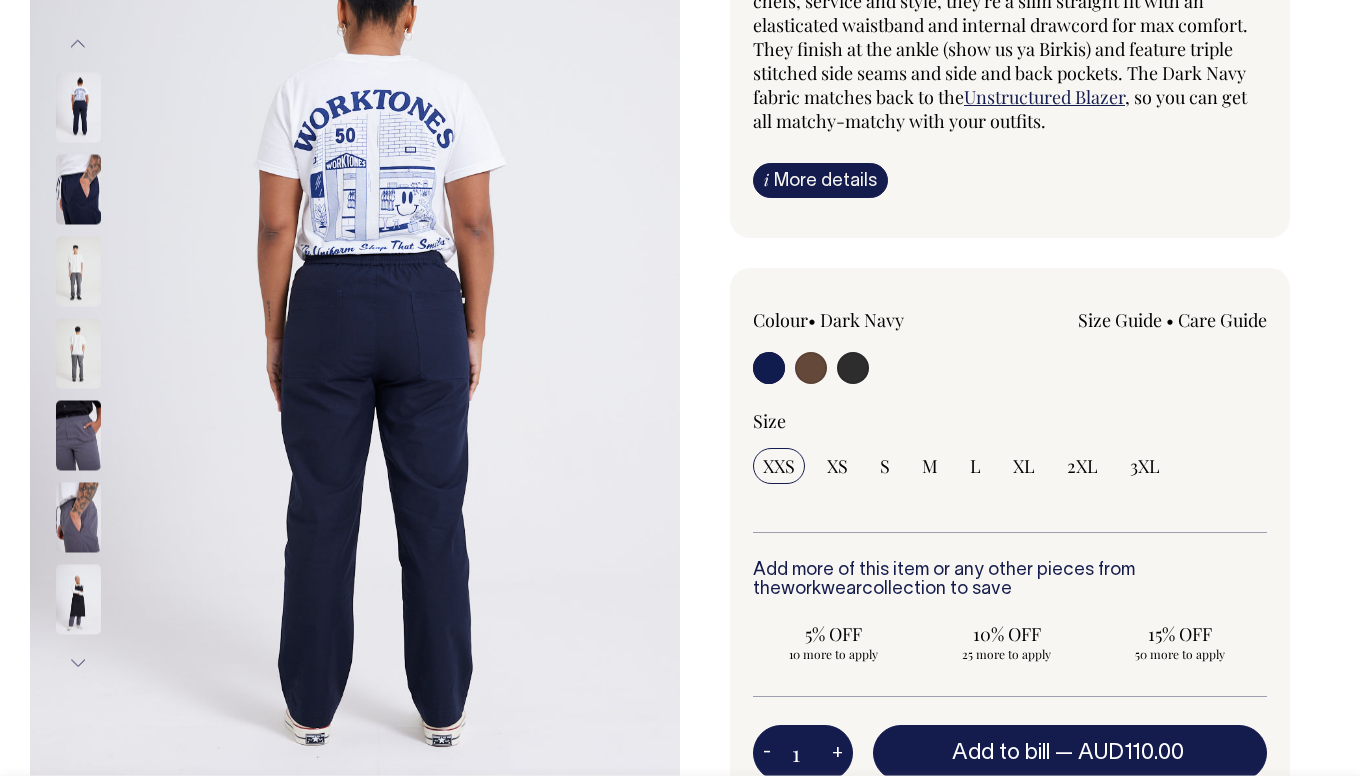 click at bounding box center [78, 599] 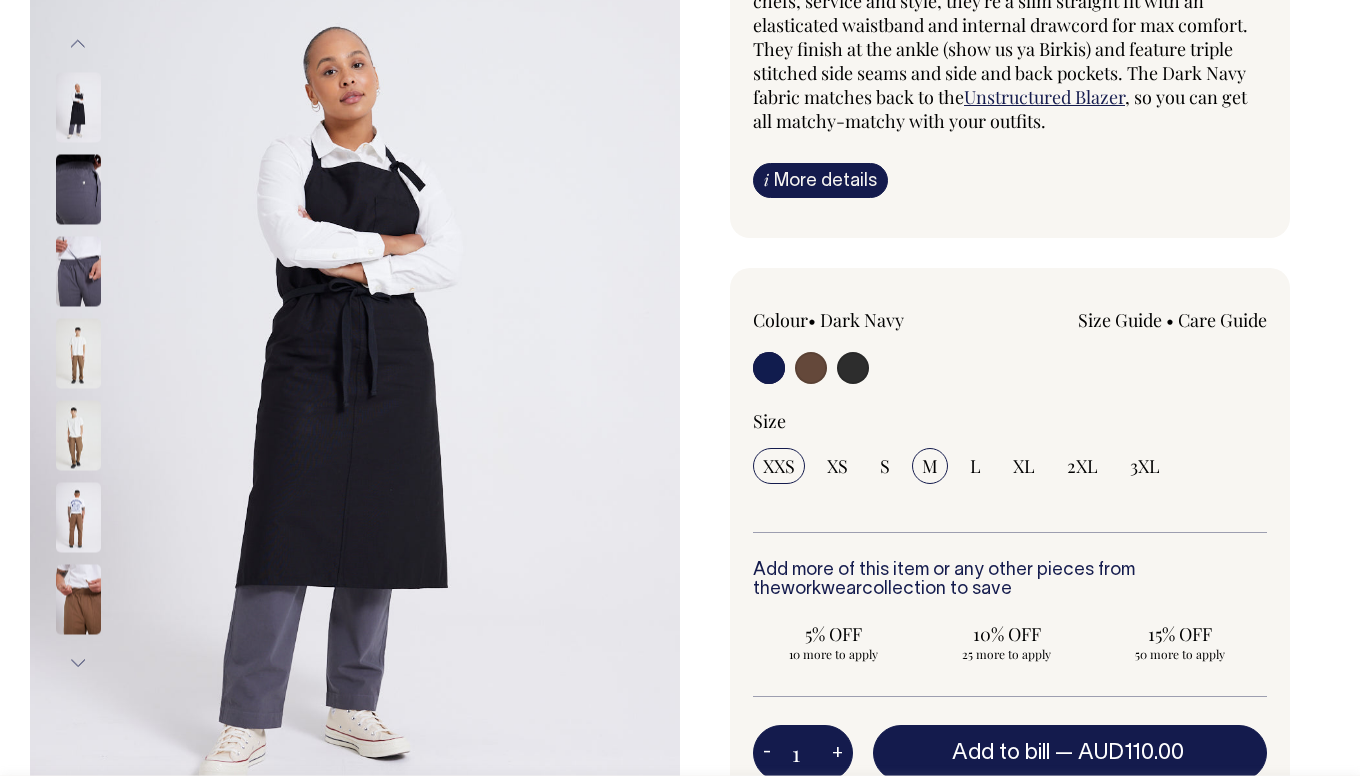 click on "M" at bounding box center (779, 466) 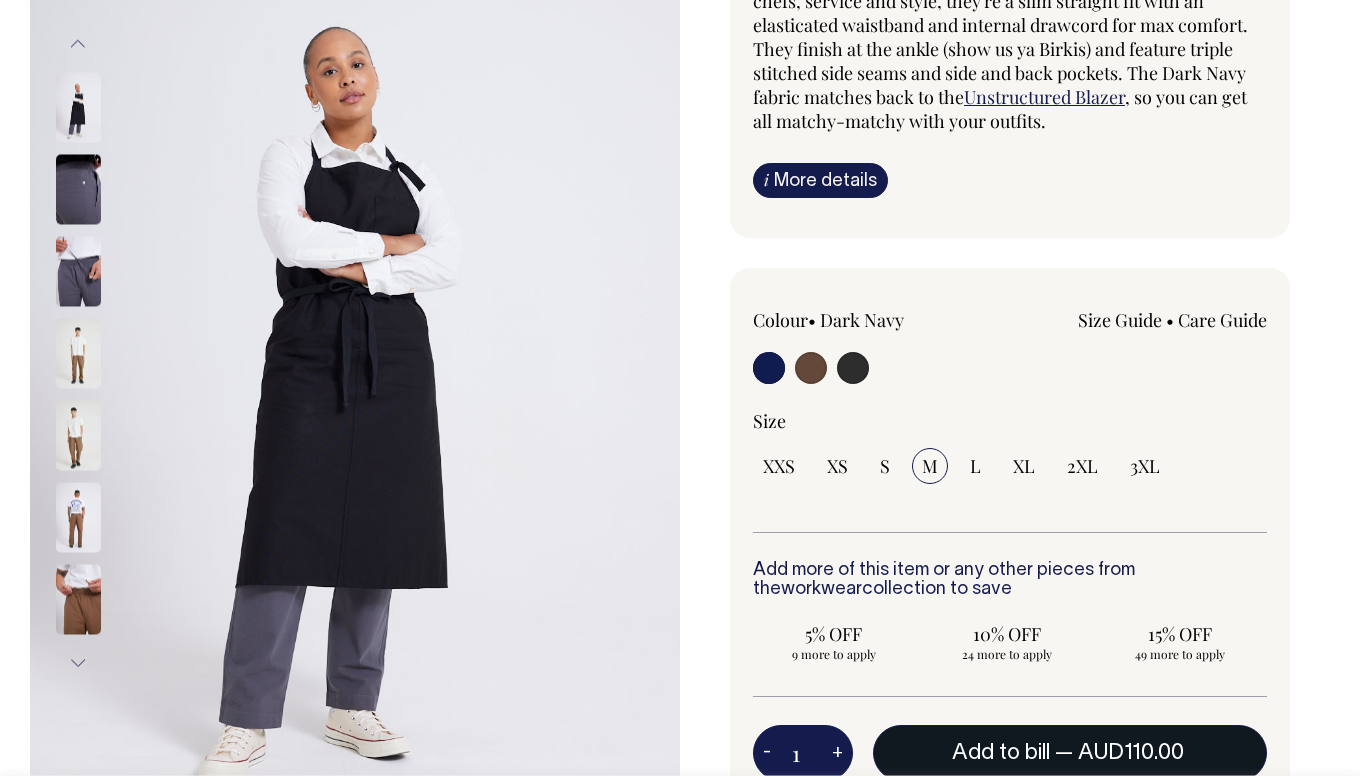 click on "Add to bill" at bounding box center [1001, 753] 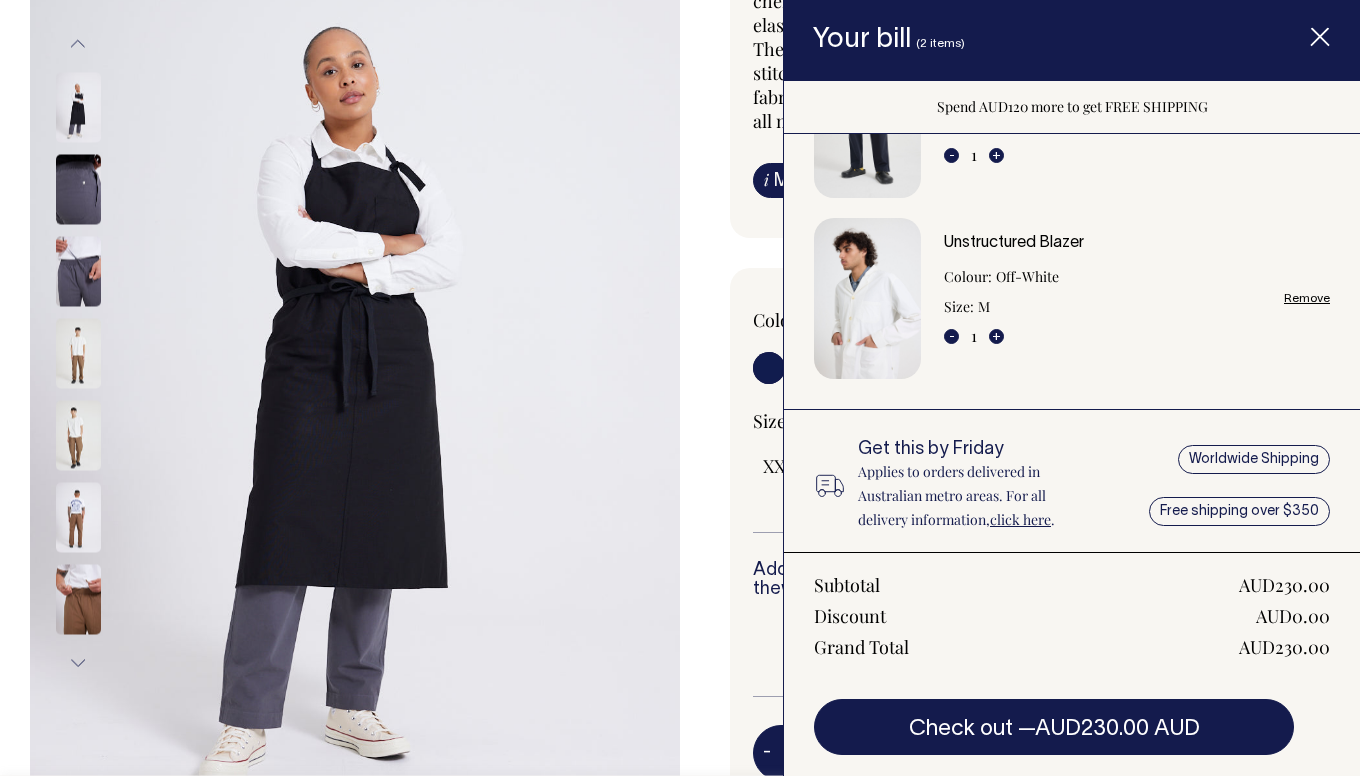 scroll, scrollTop: 128, scrollLeft: 0, axis: vertical 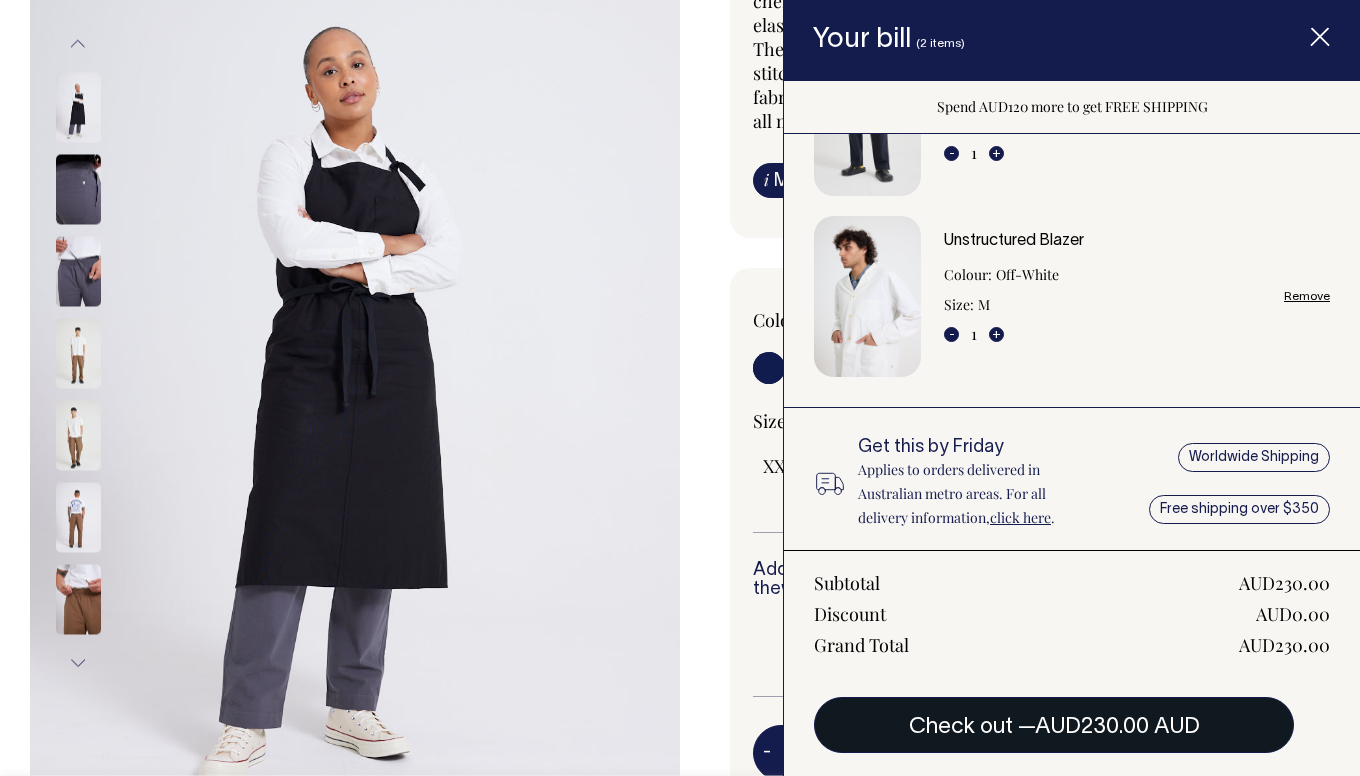 click on "AUD230.00 AUD" at bounding box center (1117, 727) 